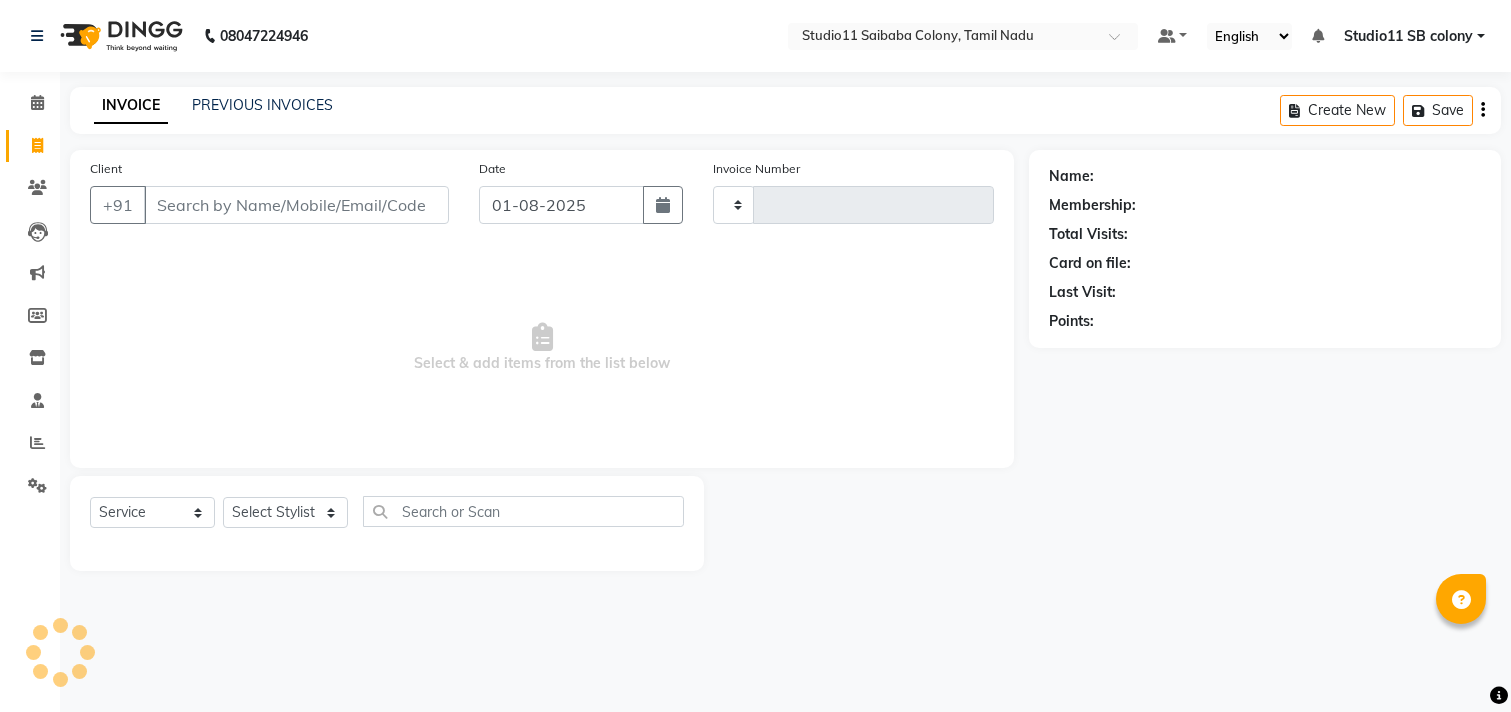 select on "service" 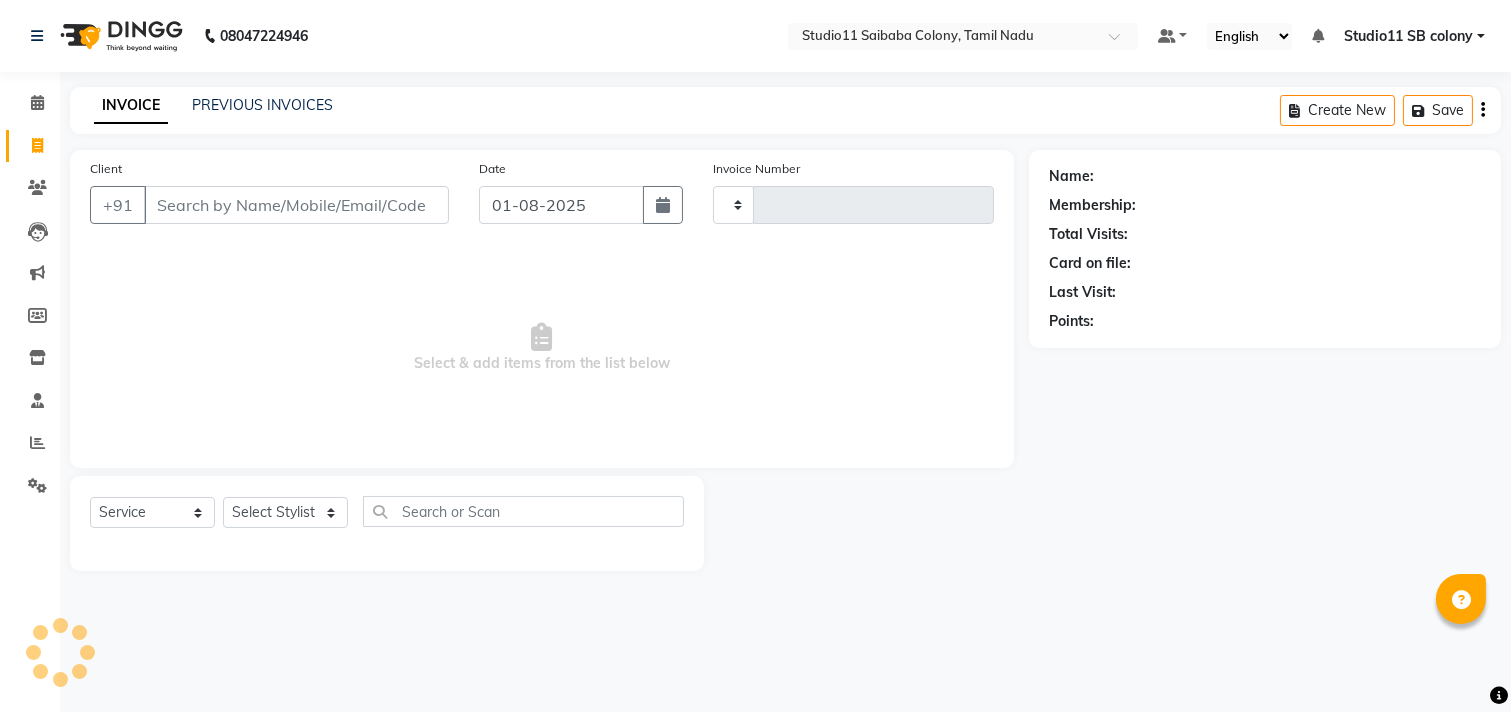 type on "1688" 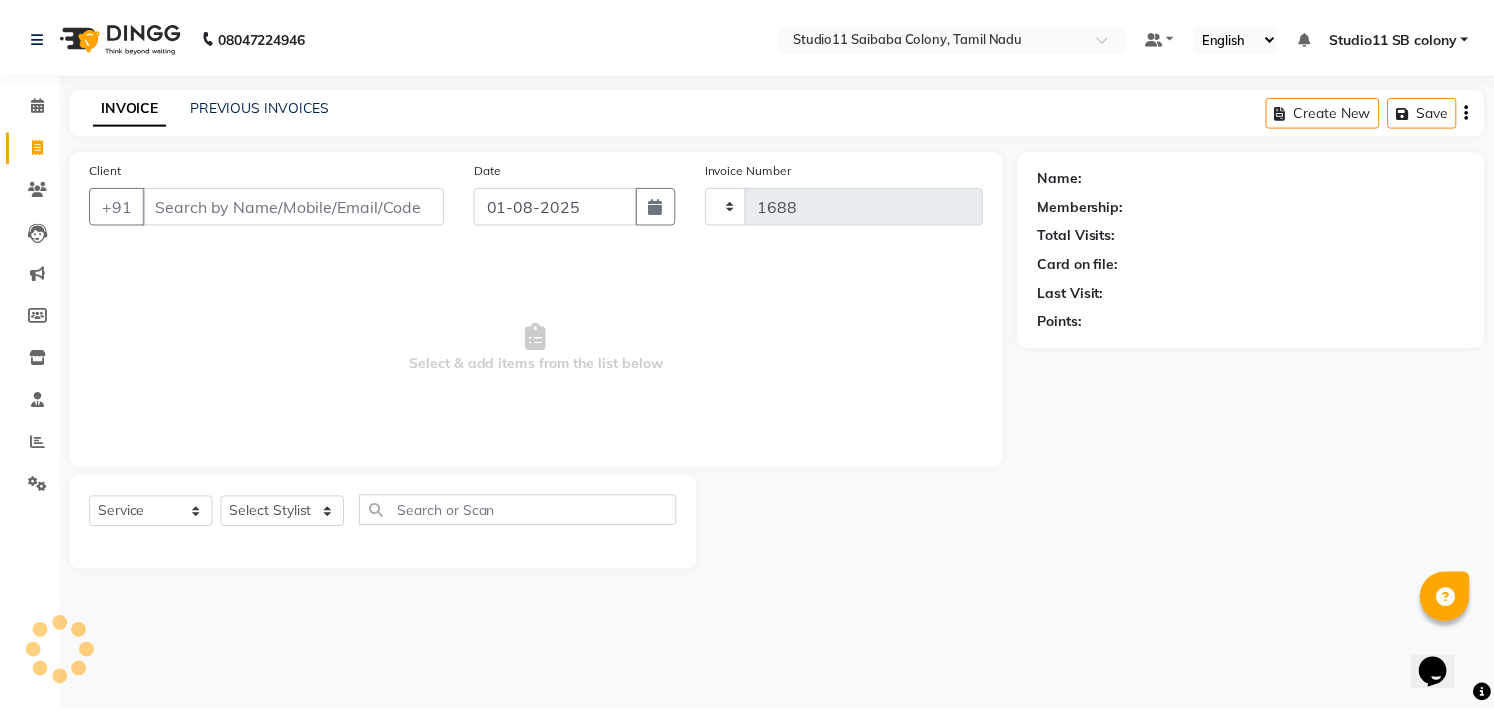 scroll, scrollTop: 0, scrollLeft: 0, axis: both 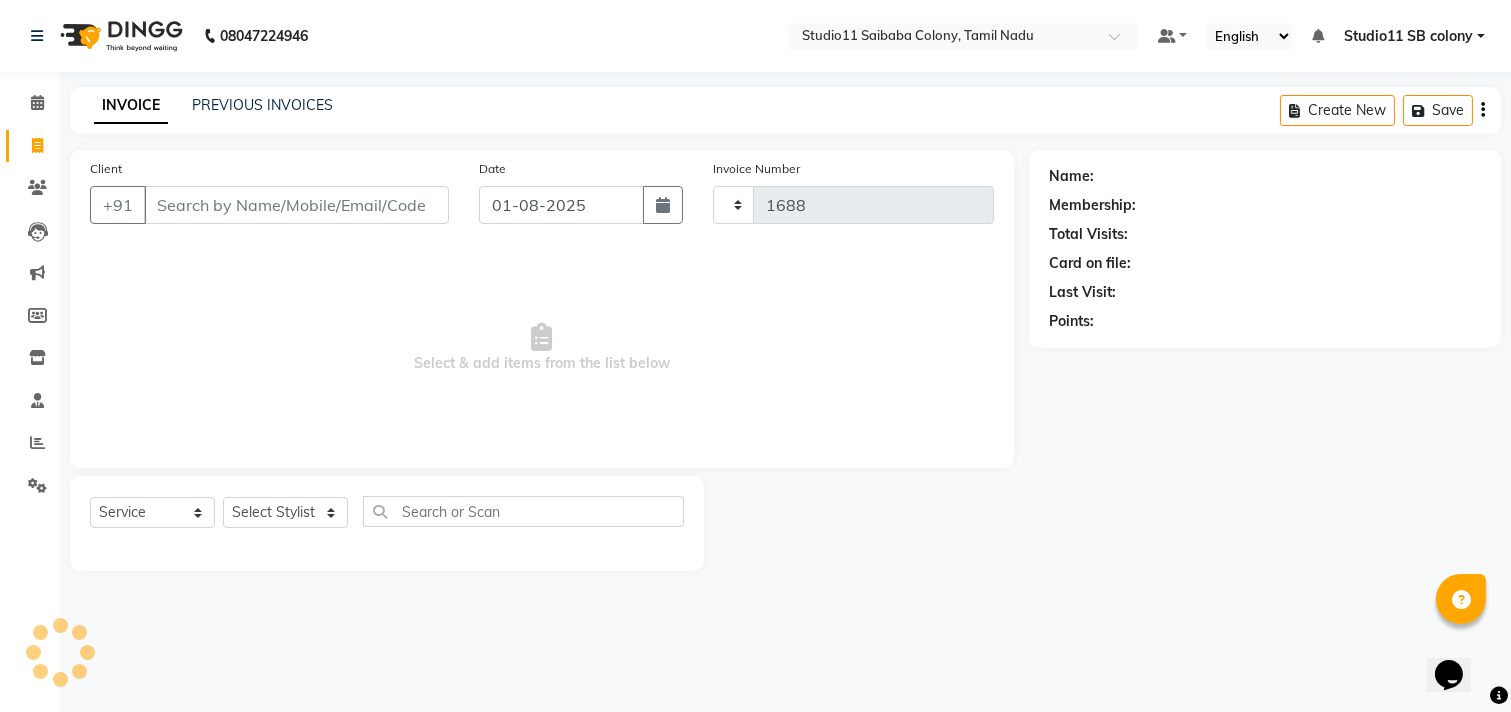 select on "7717" 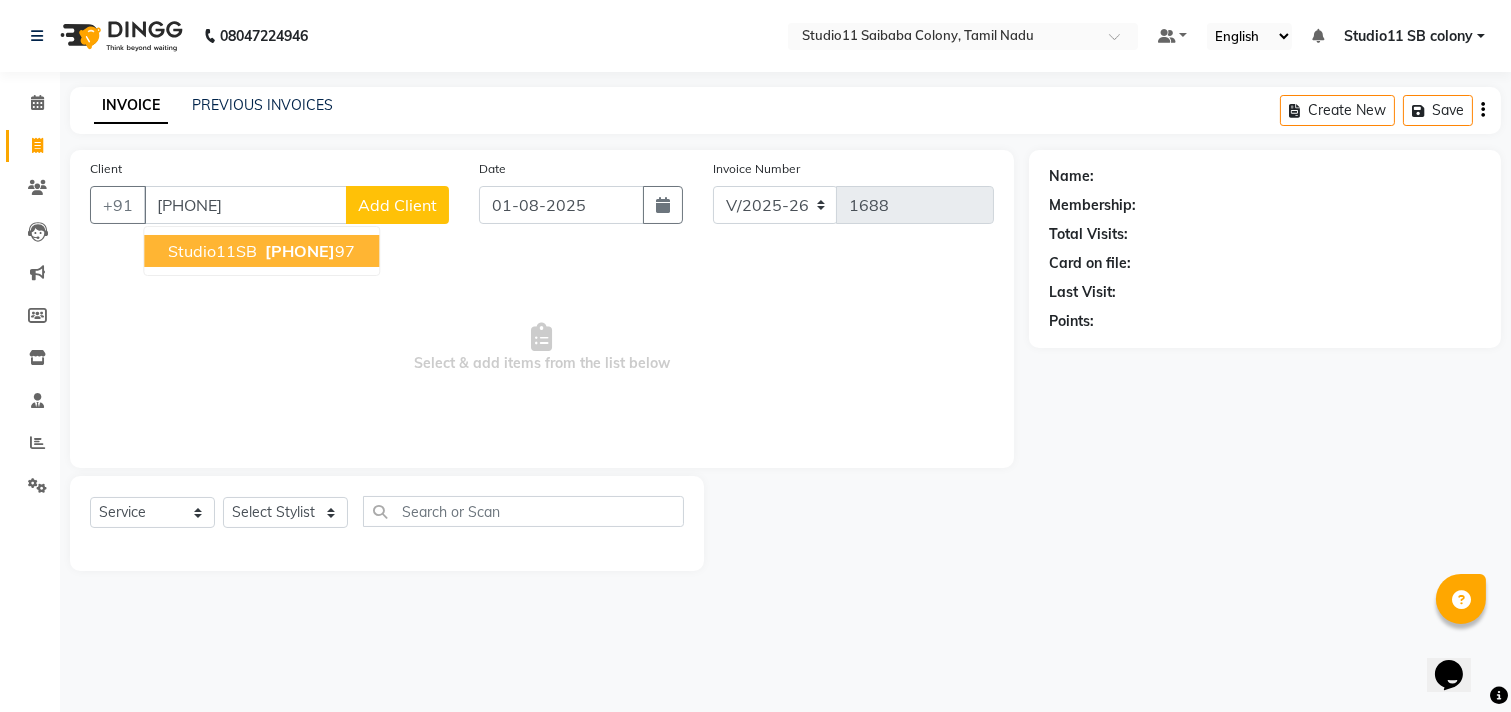 click on "Studio11SB   [PHONE]" at bounding box center (261, 251) 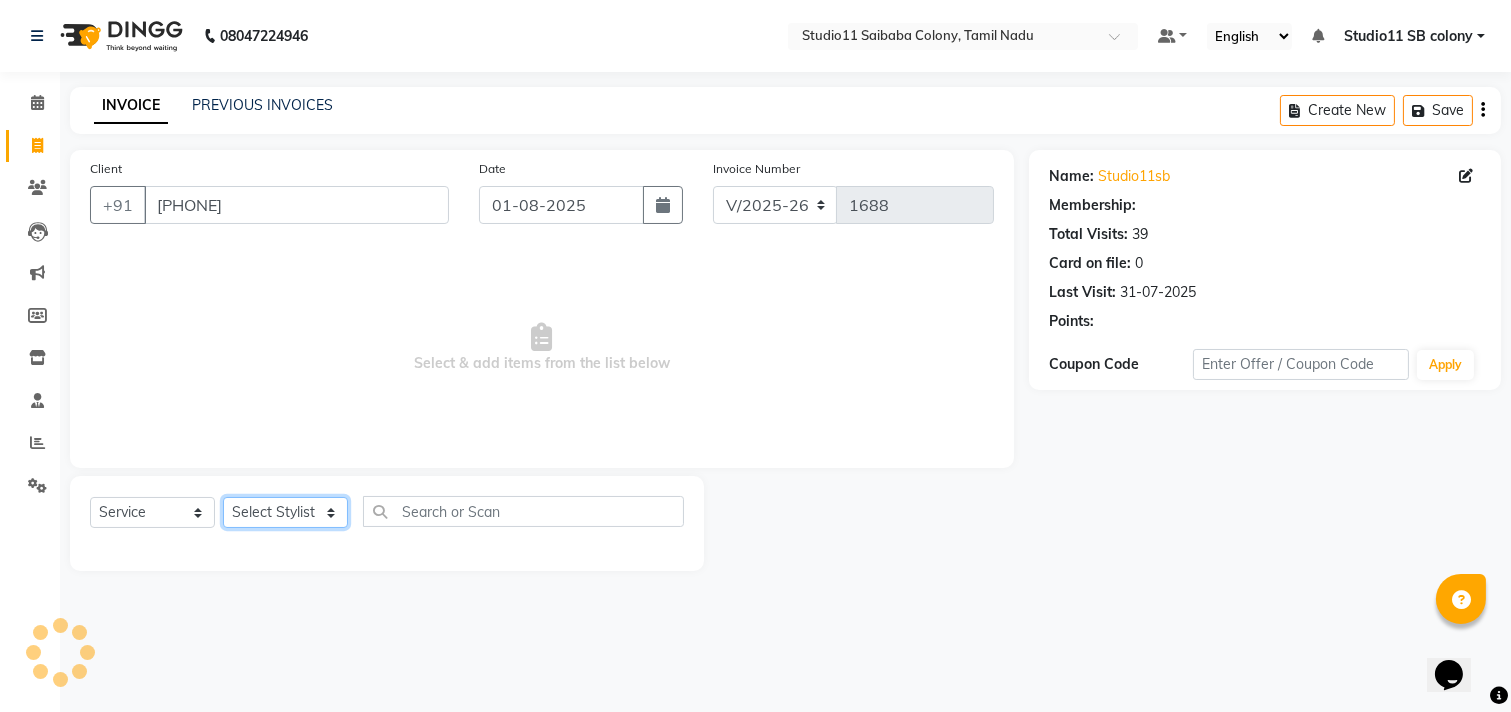 click on "Select Stylist [FIRST] [FIRST] [FIRST] [FIRST] [FIRST] [FIRST] [FIRST] [FIRST] Studio11 SB colony [FIRST] [FIRST]" 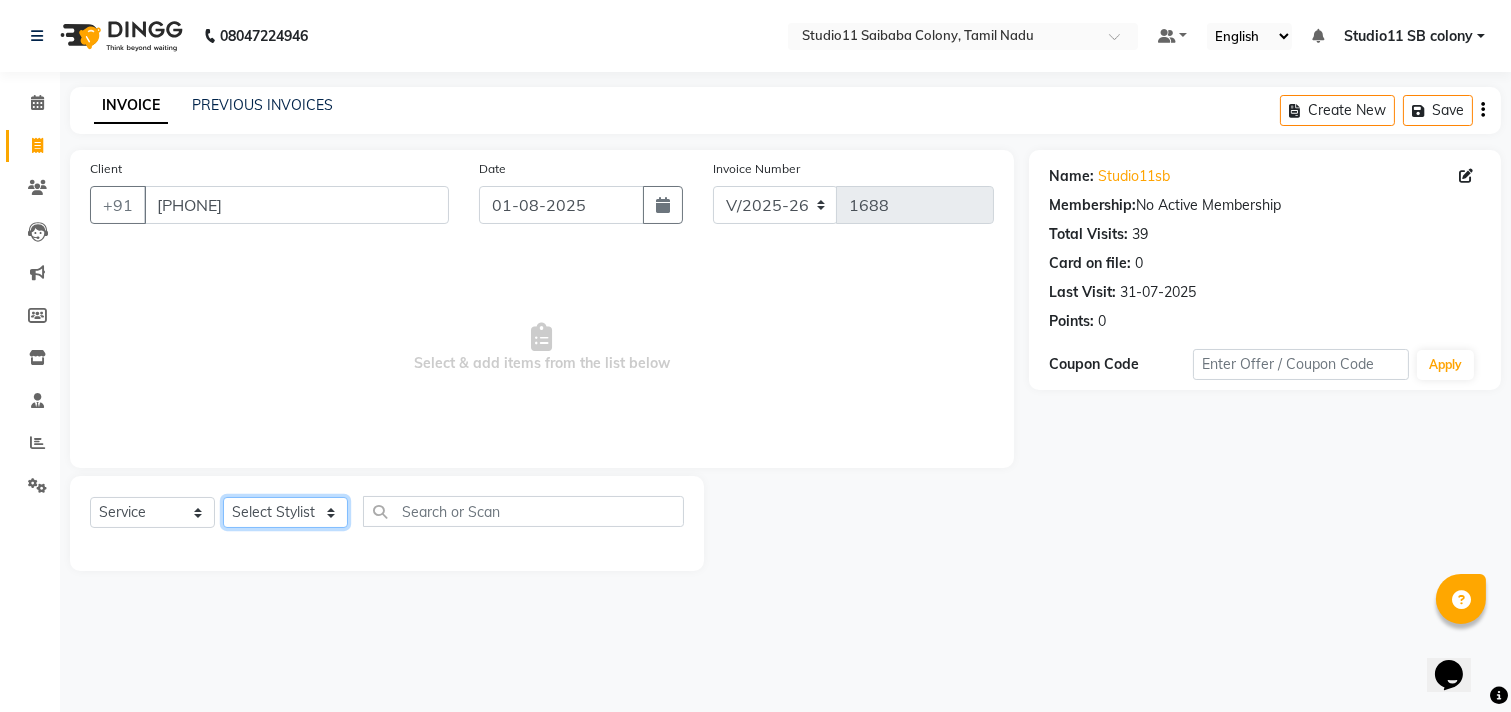 select on "[PHONE]" 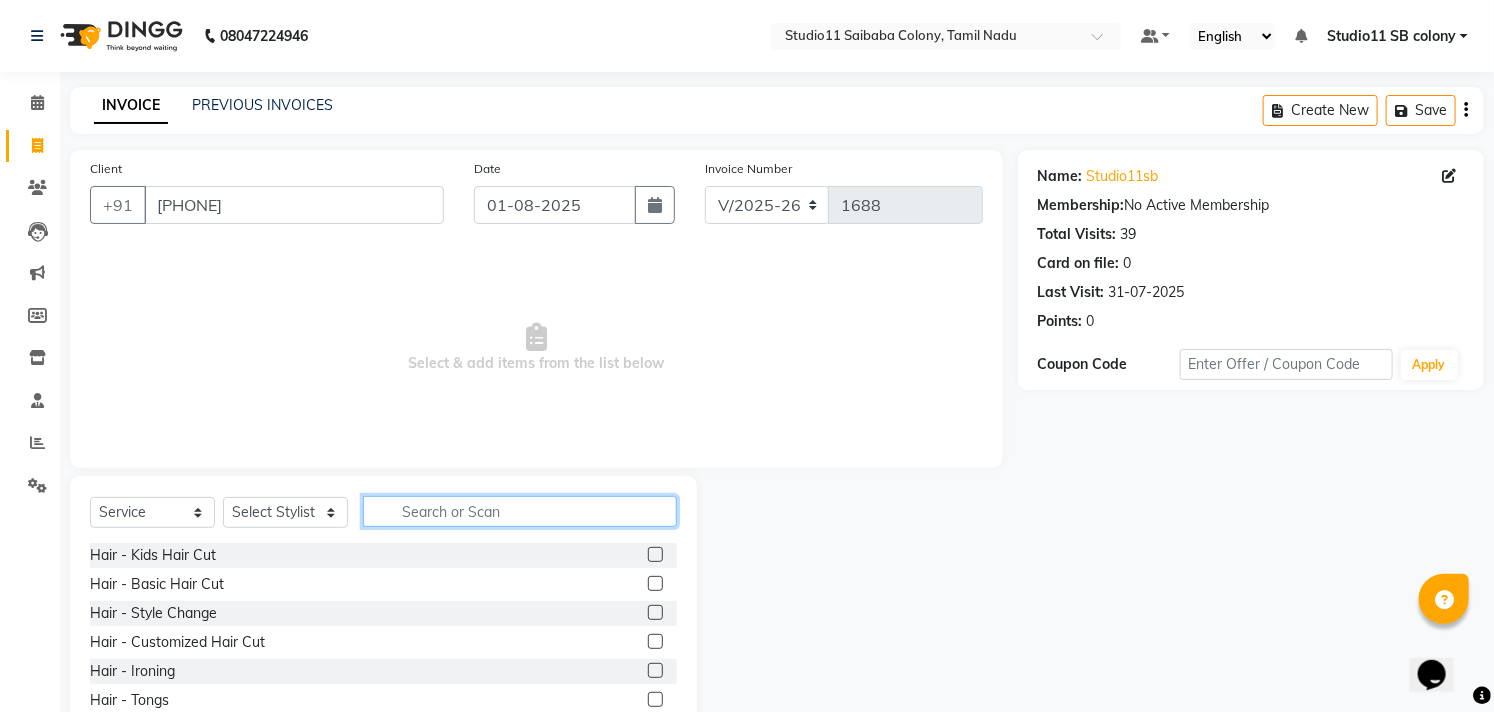 click 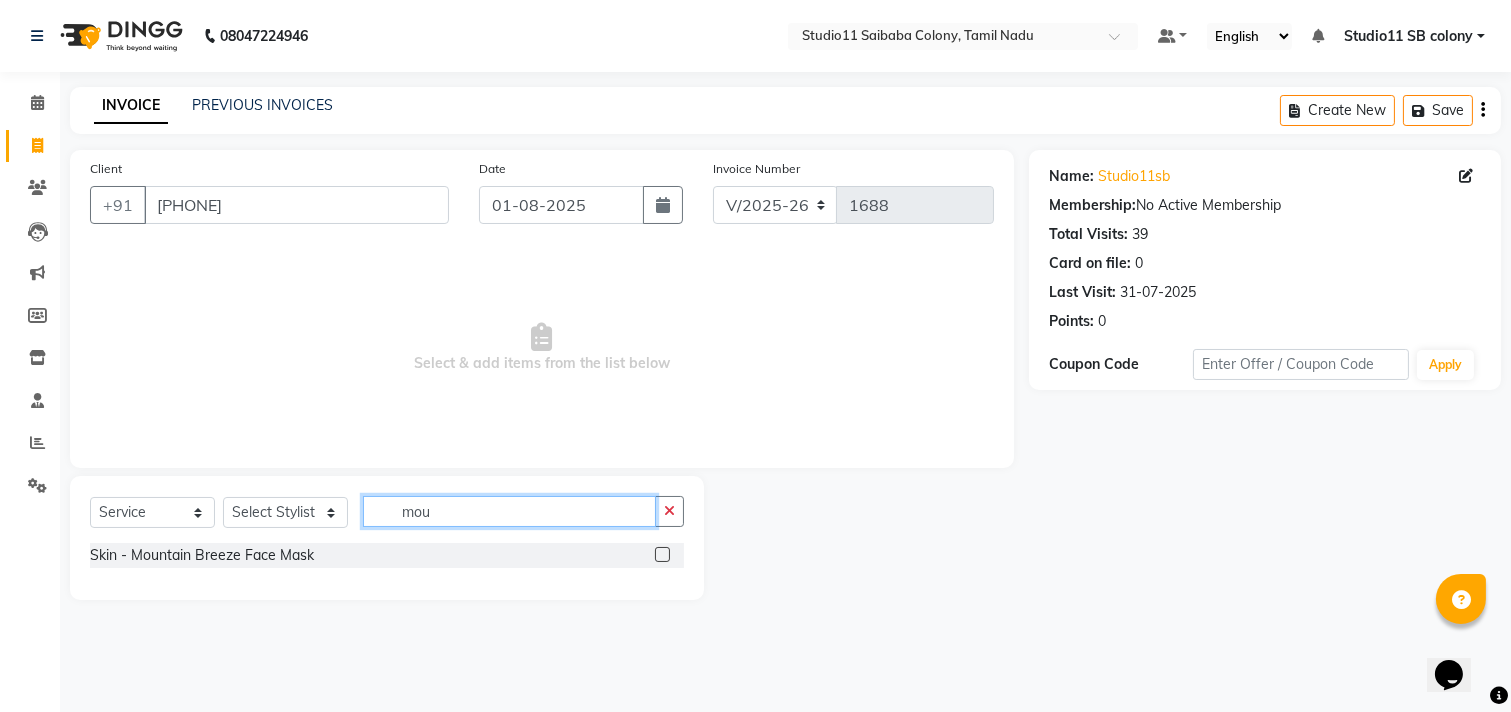 click on "mou" 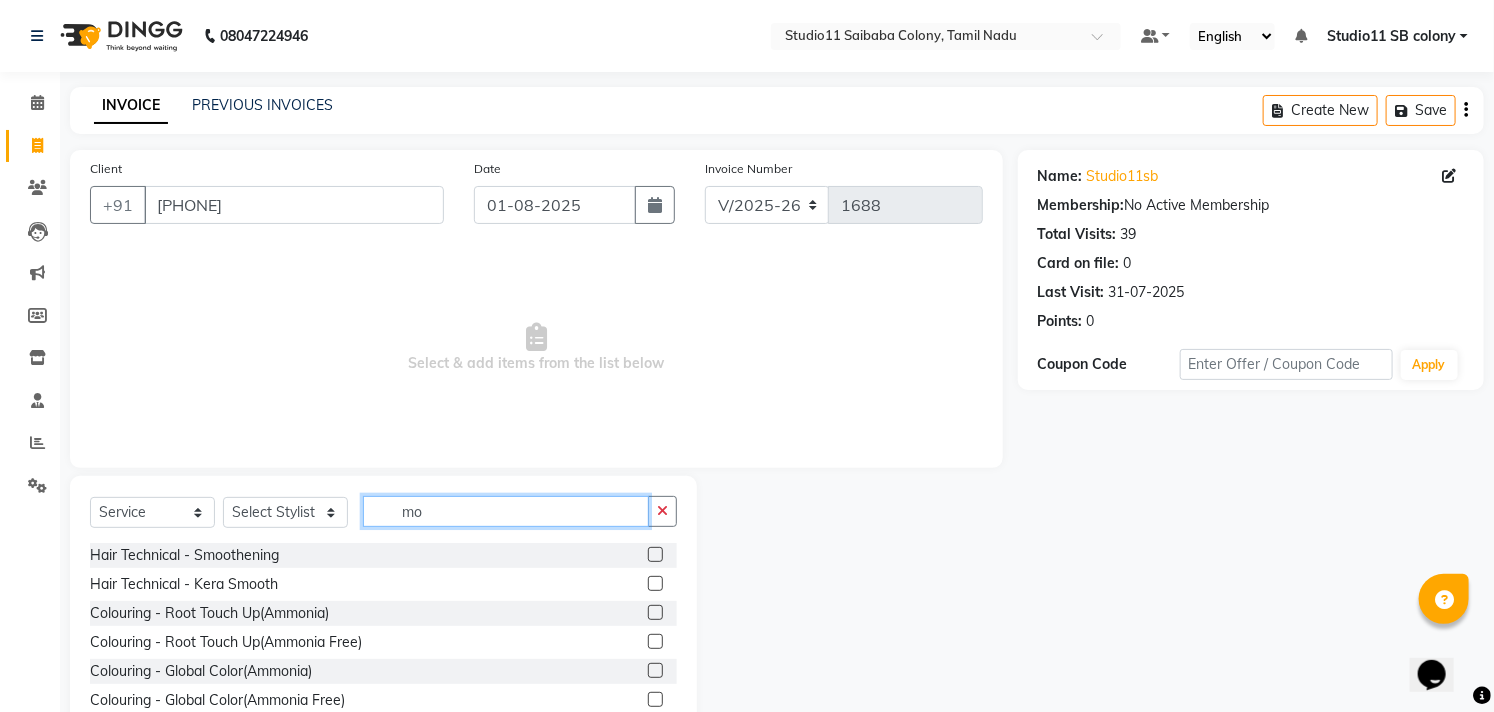 type on "m" 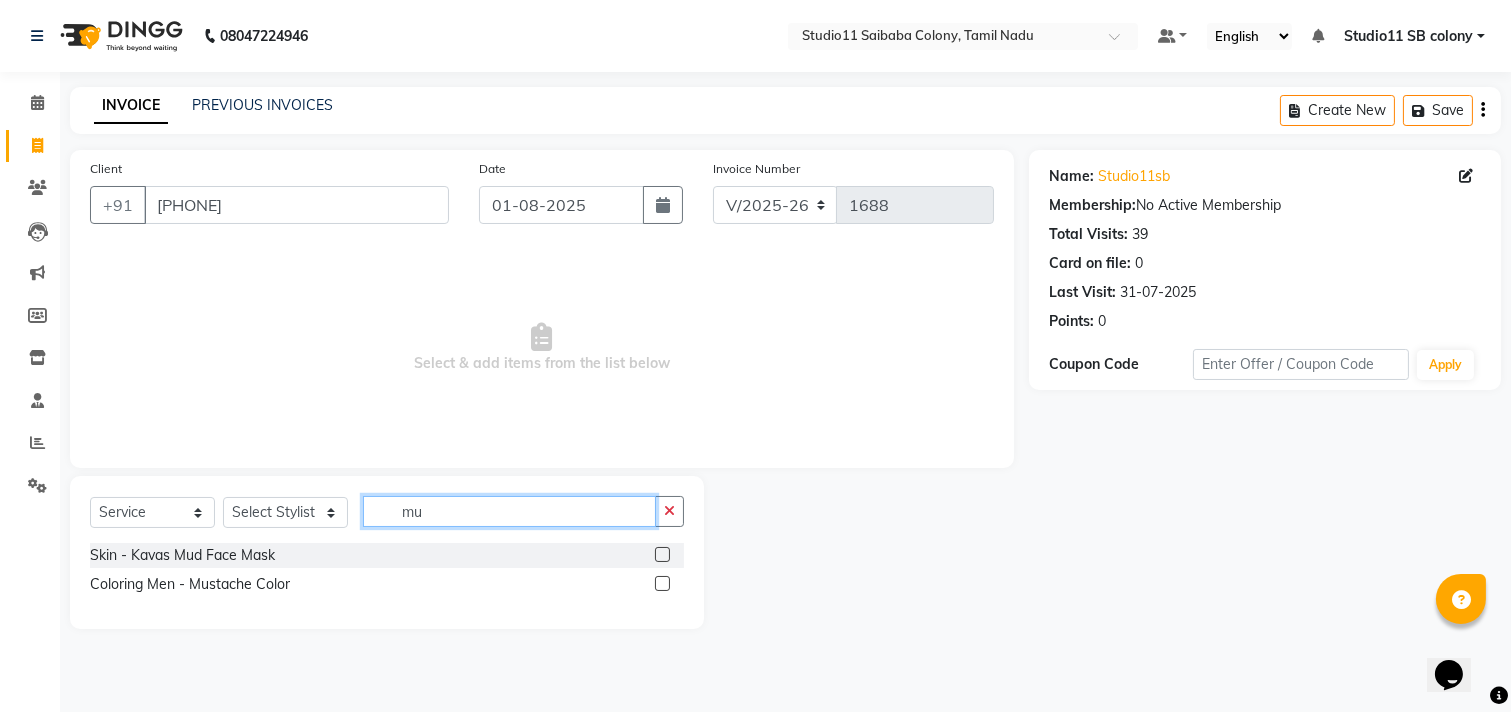 type on "mu" 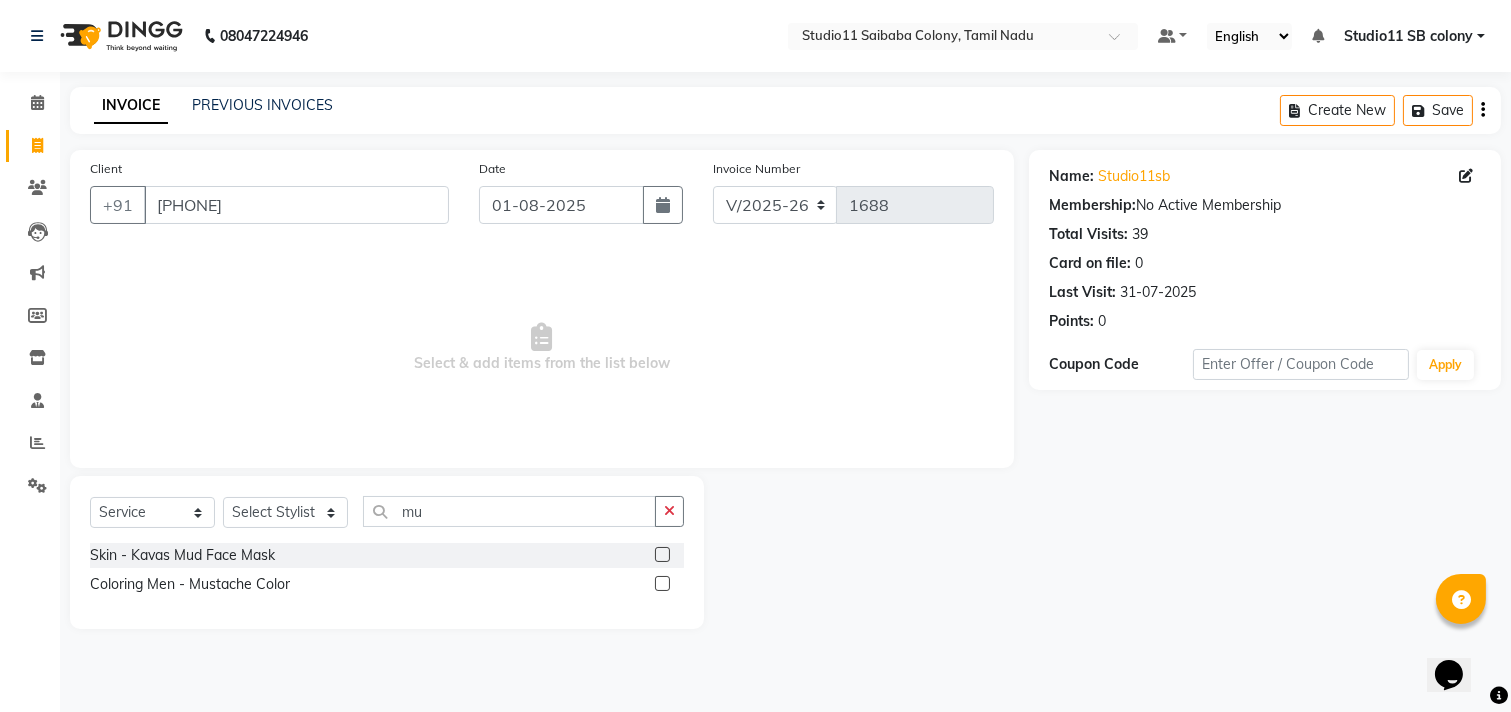 click 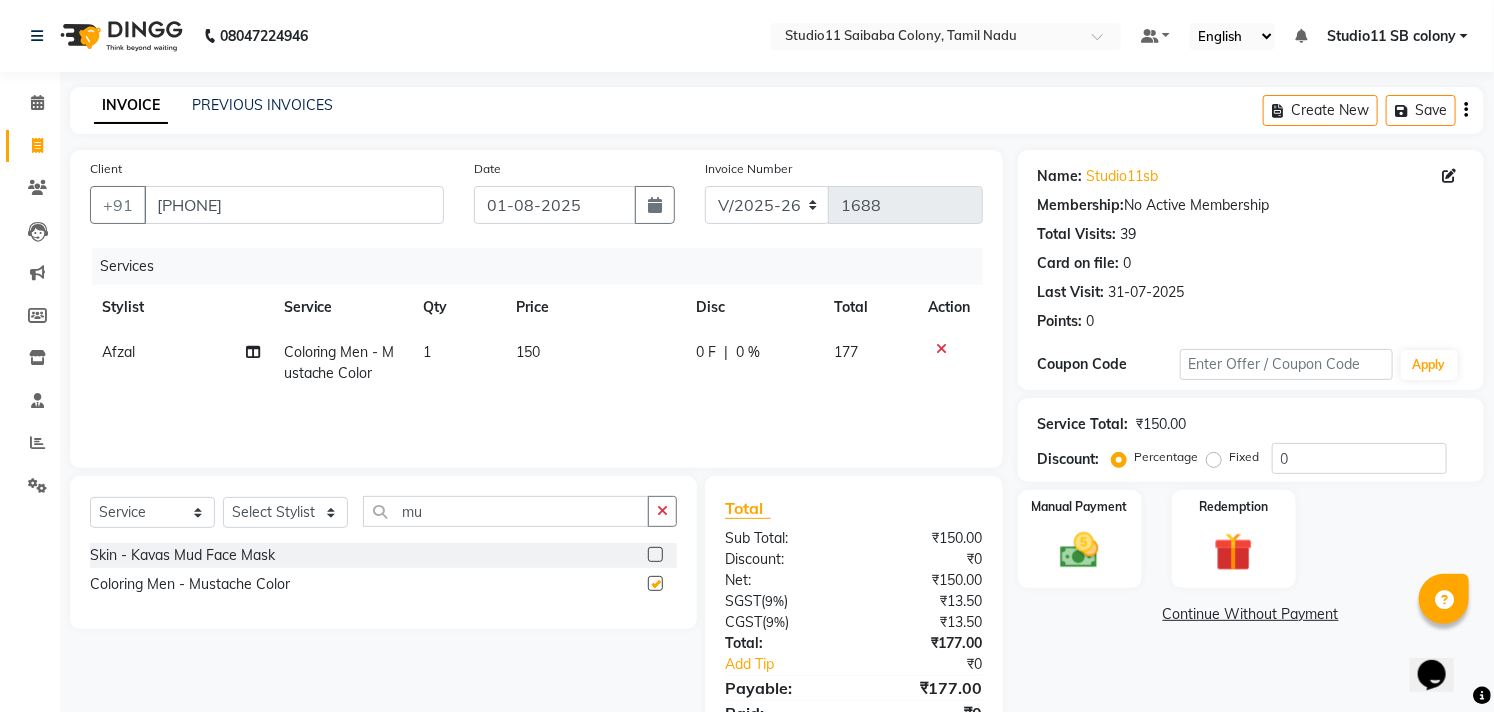 checkbox on "false" 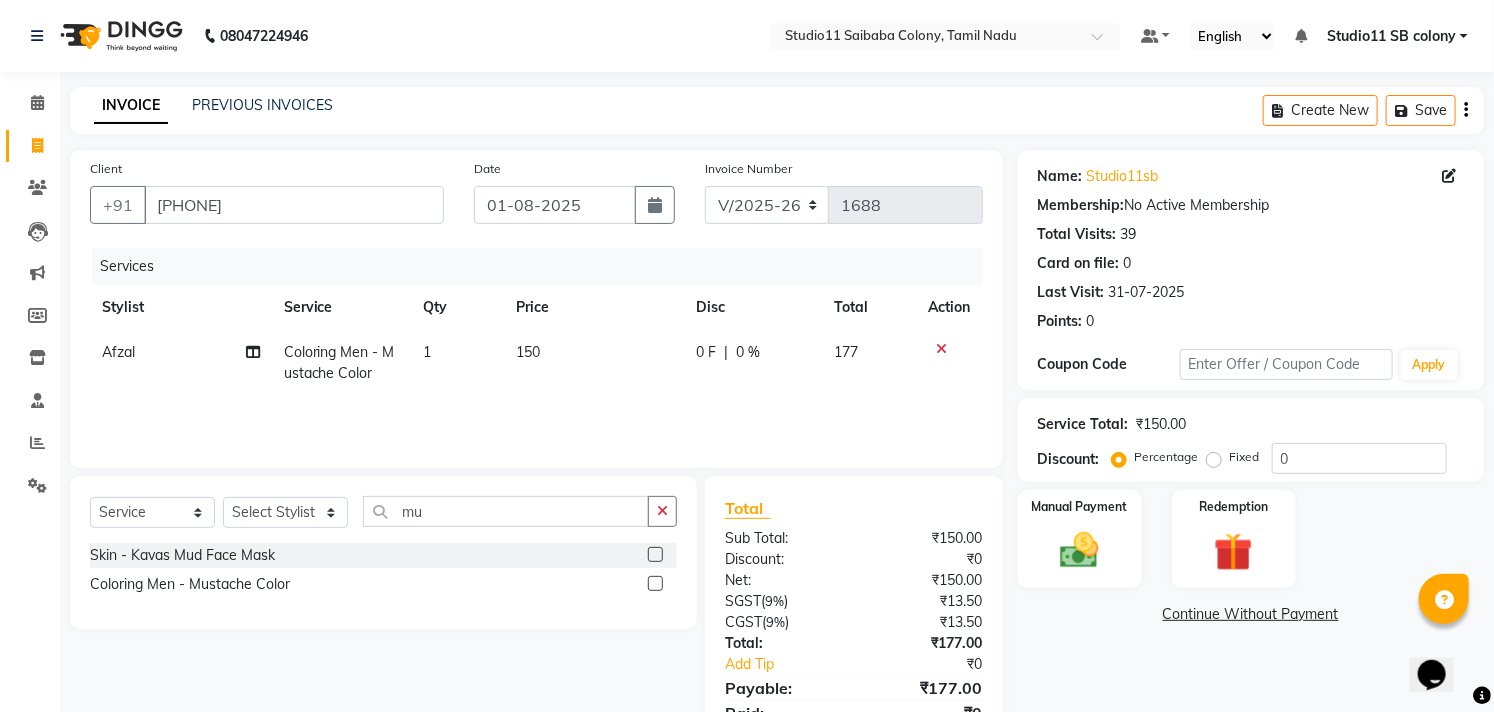 scroll, scrollTop: 87, scrollLeft: 0, axis: vertical 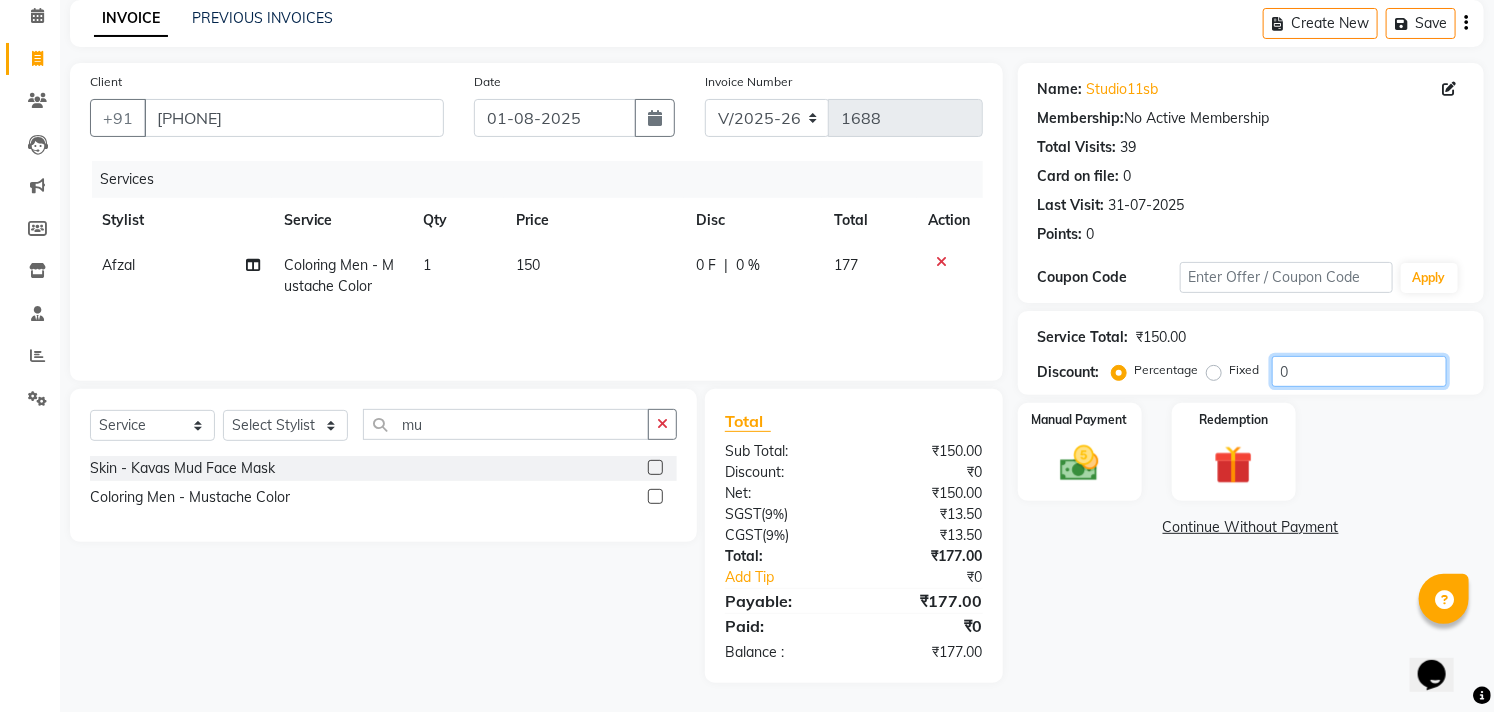drag, startPoint x: 1294, startPoint y: 362, endPoint x: 945, endPoint y: 497, distance: 374.20047 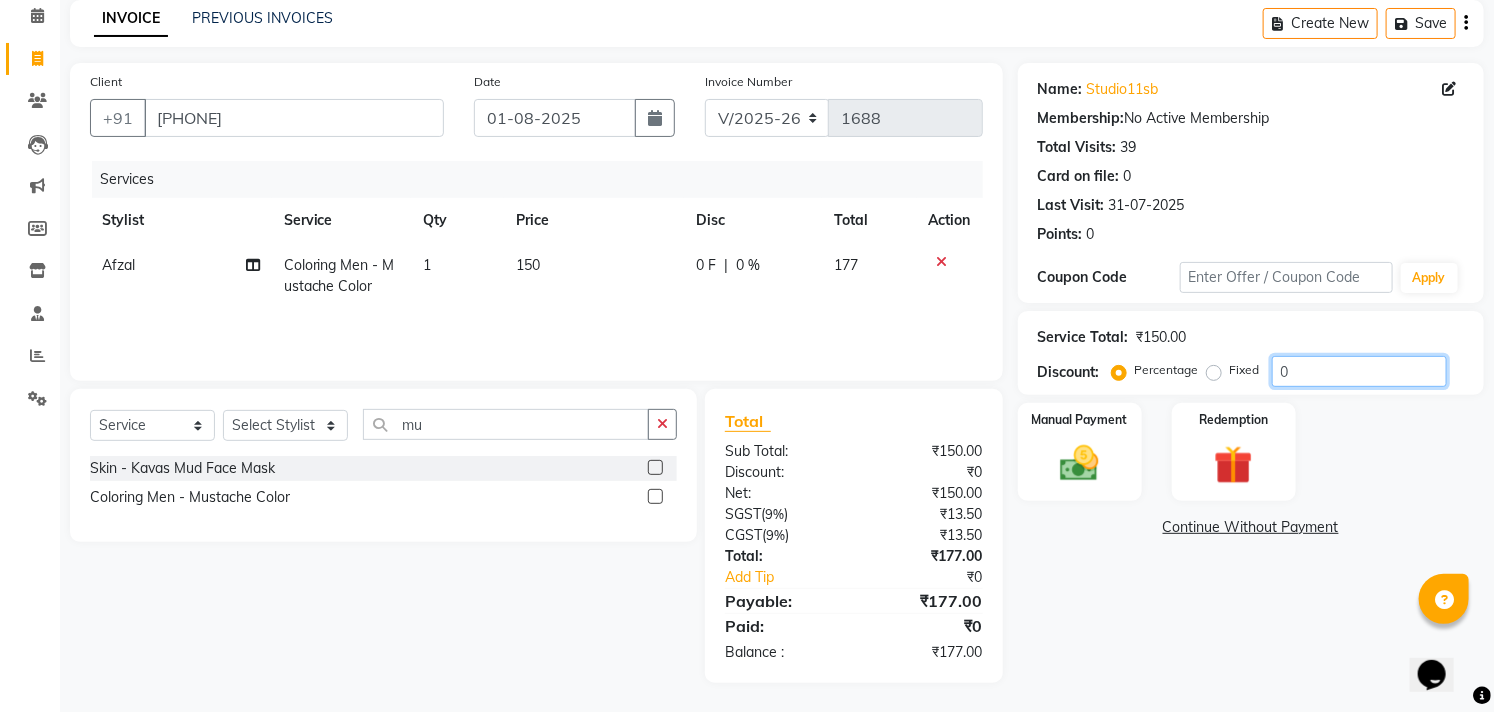 click on "Client +91 [PHONE] Date 01-08-2025 Invoice Number V/2025 V/2025-26 1688 Services Stylist Service Qty Price Disc Total Action [FIRST] Coloring Men - Mustache Color 1 150 0 F | 0 % 177 Select  Service  Product  Membership  Package Voucher Prepaid Gift Card  Select Stylist [FIRST] [FIRST] [FIRST] [FIRST] [FIRST] [FIRST] [FIRST] [FIRST] Studio11 SB colony [FIRST] [FIRST] mu Skin - Kavas Mud Face Mask  Coloring Men - Mustache Color  Total Sub Total: ₹150.00 Discount: ₹0 Net: ₹150.00 SGST  ( 9% ) ₹13.50 CGST  ( 9% ) ₹13.50 Total: ₹177.00 Add Tip ₹0 Payable: ₹177.00 Paid: ₹0 Balance   : ₹177.00 Name: Studio11sb  Membership:  No Active Membership  Total Visits:  39 Card on file:  0 Last Visit:   31-07-2025 Points:   0  Coupon Code Apply Service Total:  ₹150.00  Discount:  Percentage   Fixed  0 Manual Payment Redemption  Continue Without Payment" 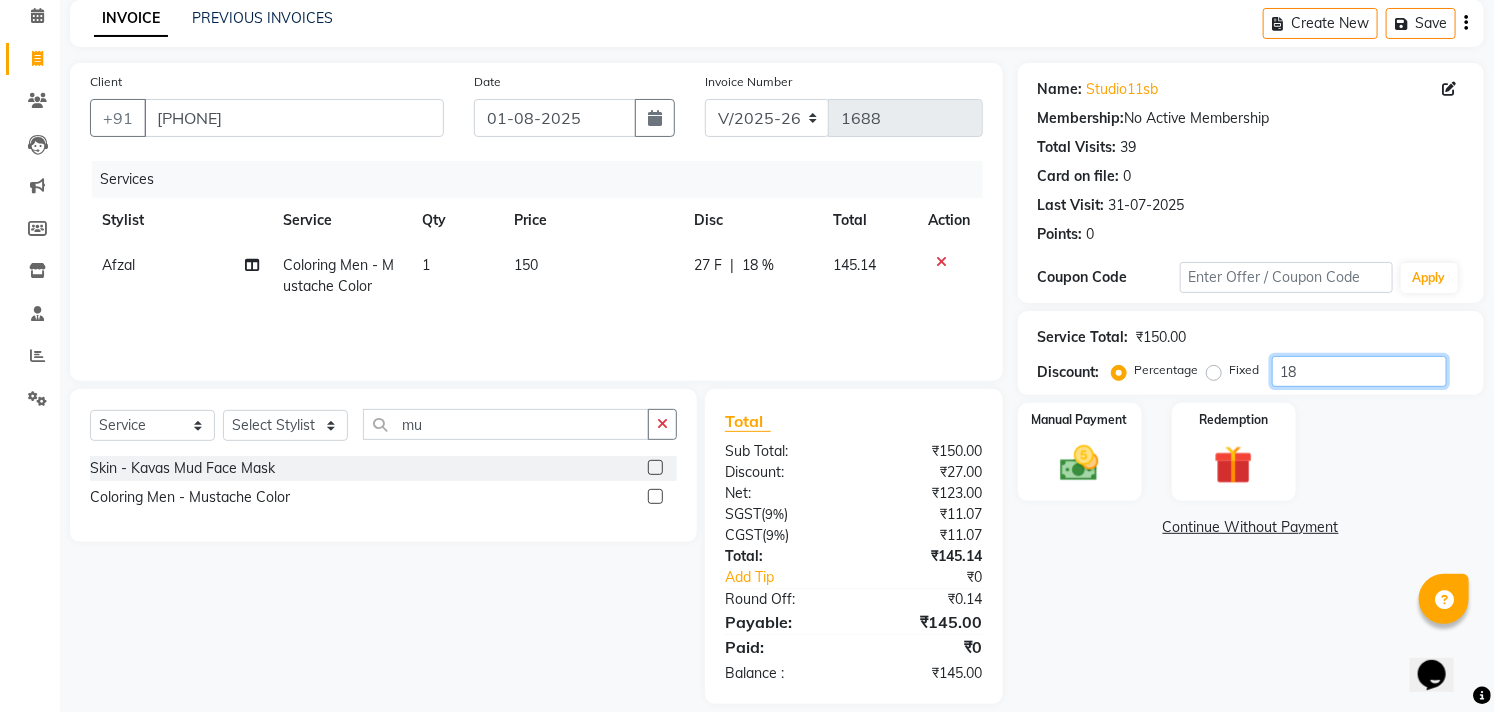 type on "18" 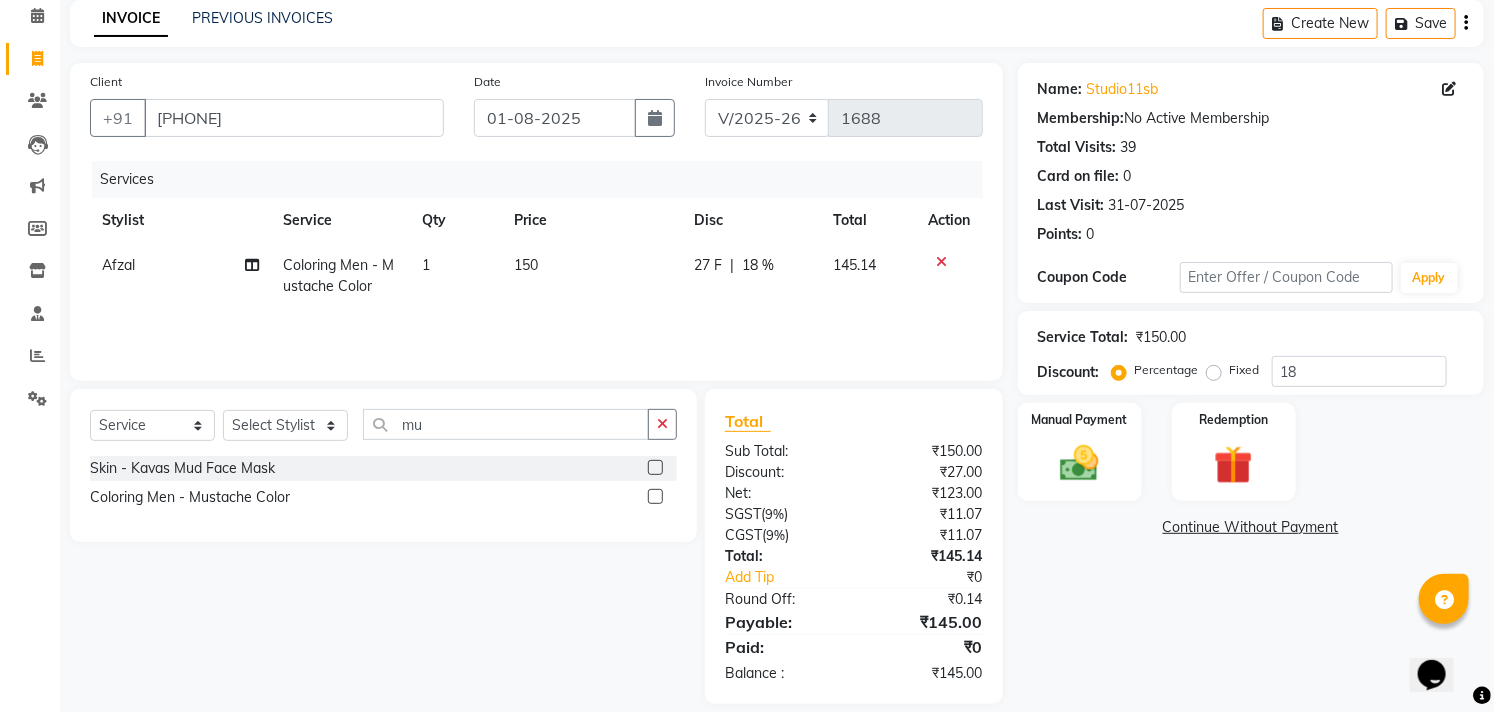 click on "Name: Studio11sb  Membership:  No Active Membership  Total Visits:  39 Card on file:  0 Last Visit:   31-07-2025 Points:   0  Coupon Code Apply Service Total:  ₹150.00  Discount:  Percentage   Fixed  18 Manual Payment Redemption  Continue Without Payment" 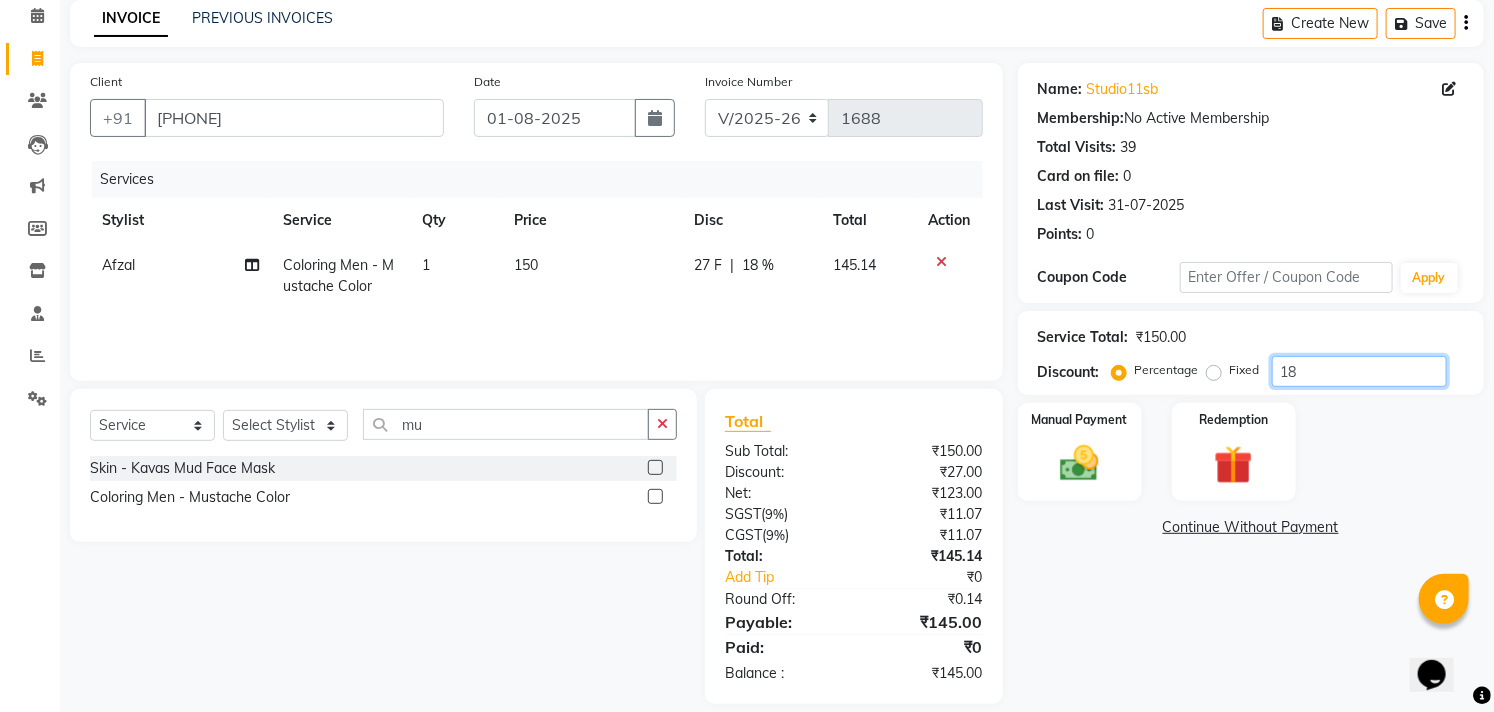 click on "18" 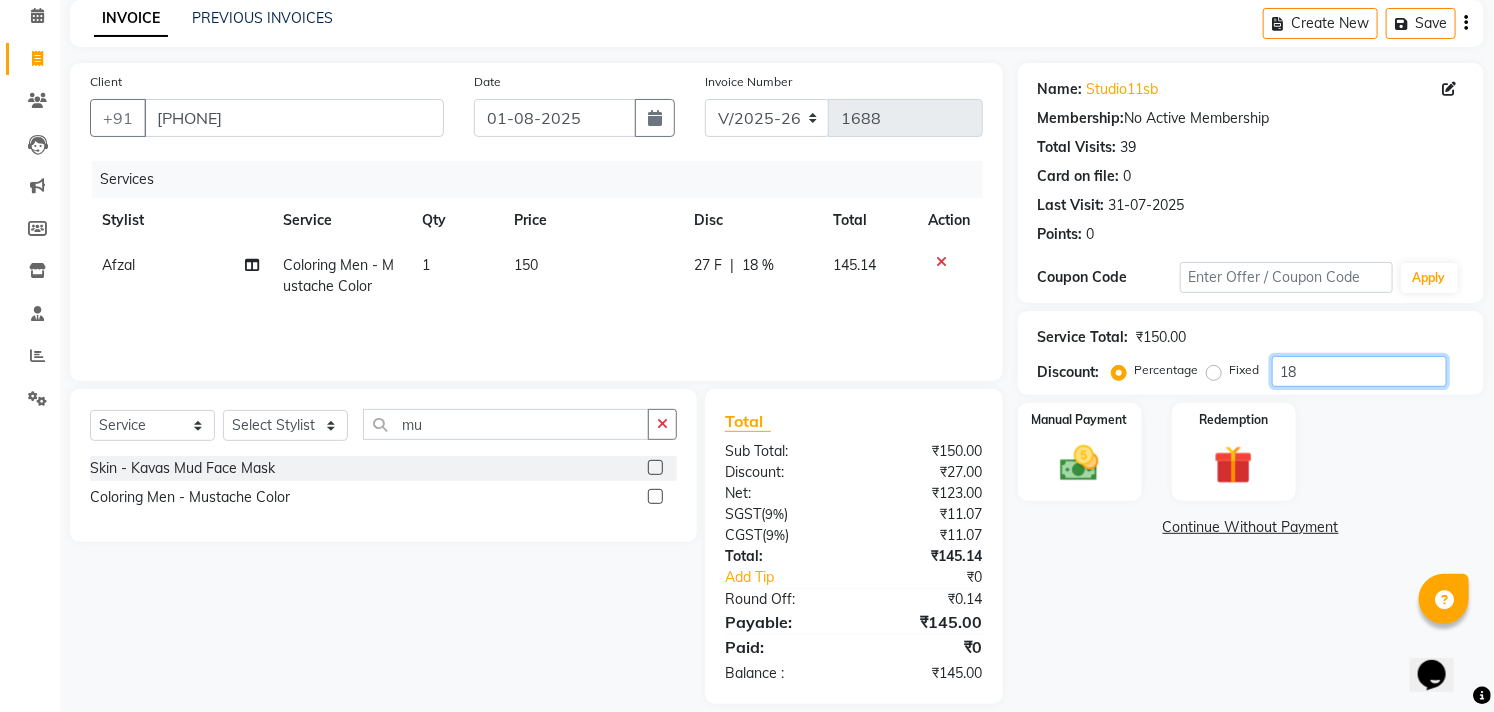 scroll, scrollTop: 0, scrollLeft: 0, axis: both 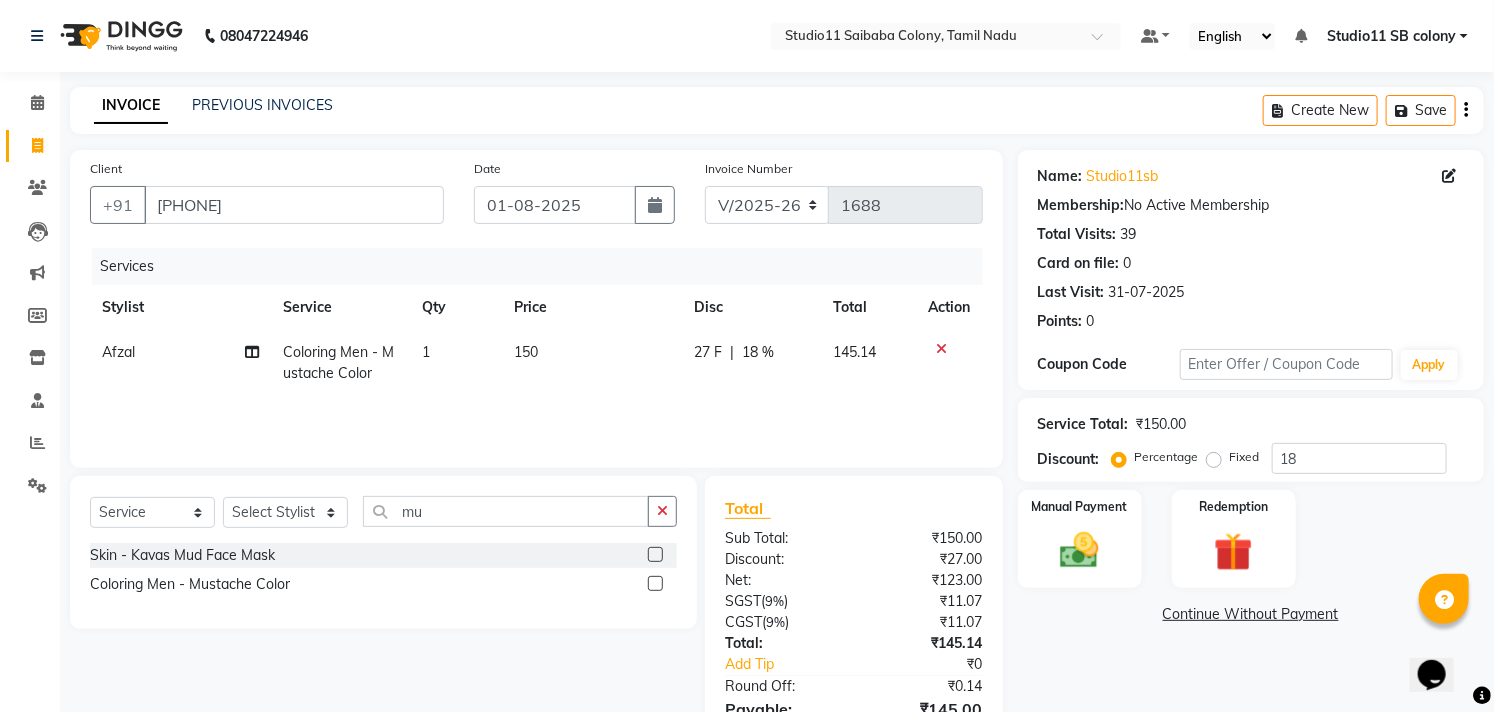 drag, startPoint x: 525, startPoint y: 344, endPoint x: 532, endPoint y: 355, distance: 13.038404 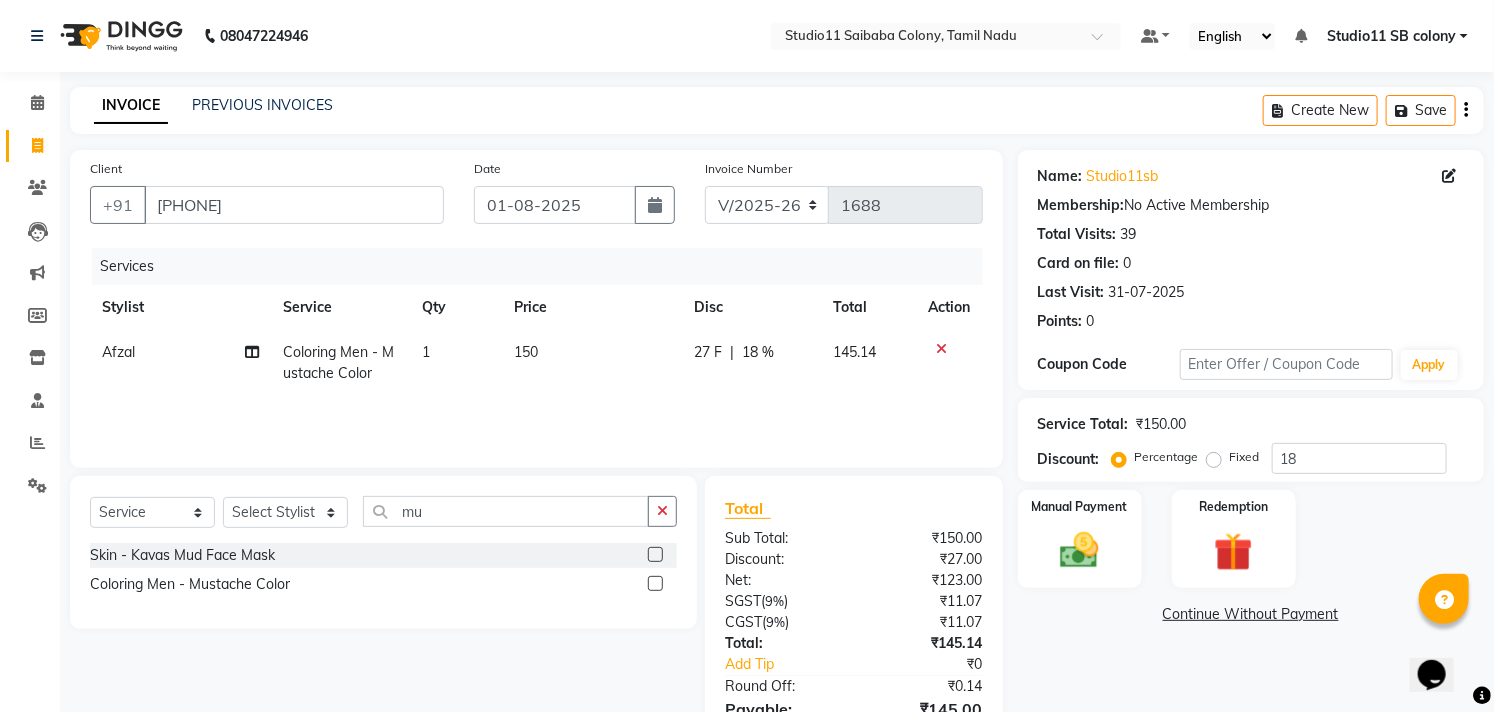 click on "150" 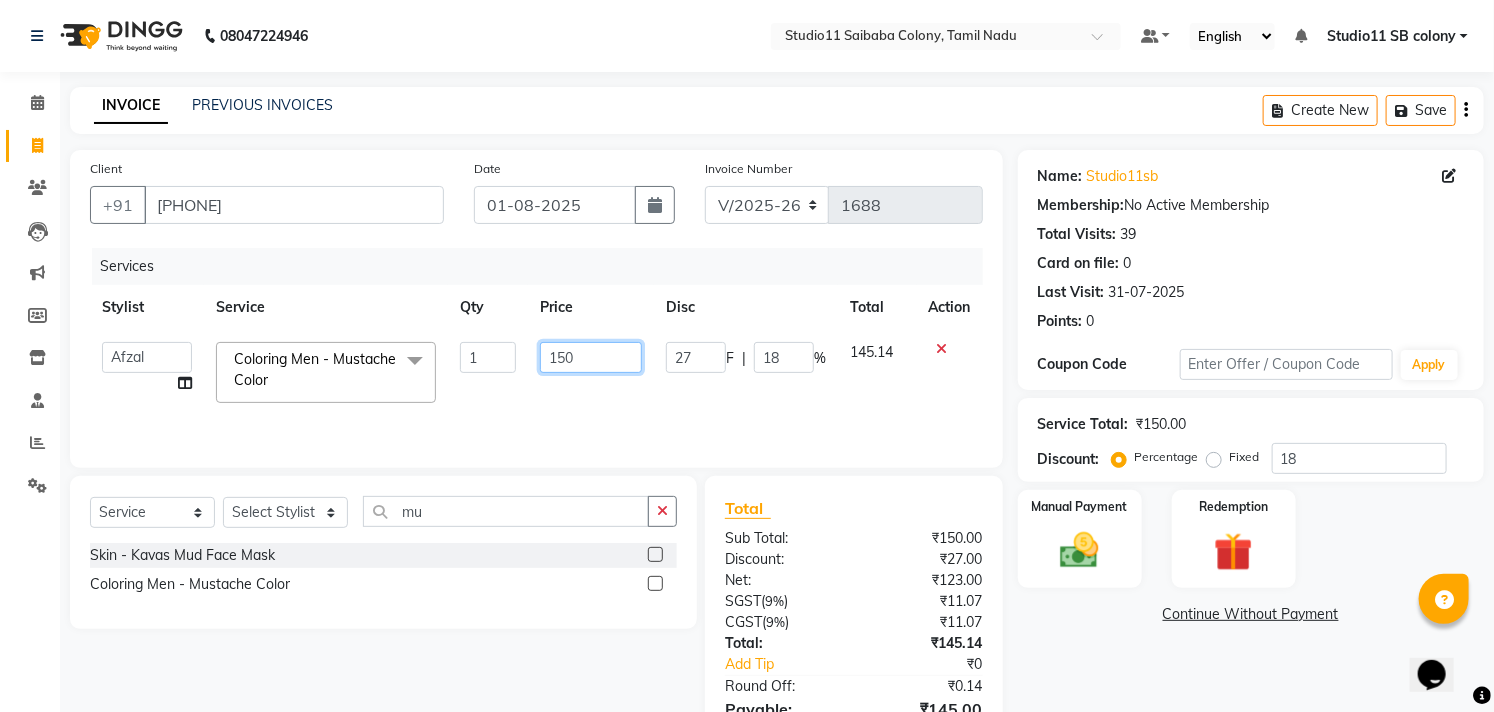 drag, startPoint x: 576, startPoint y: 360, endPoint x: 334, endPoint y: 388, distance: 243.61446 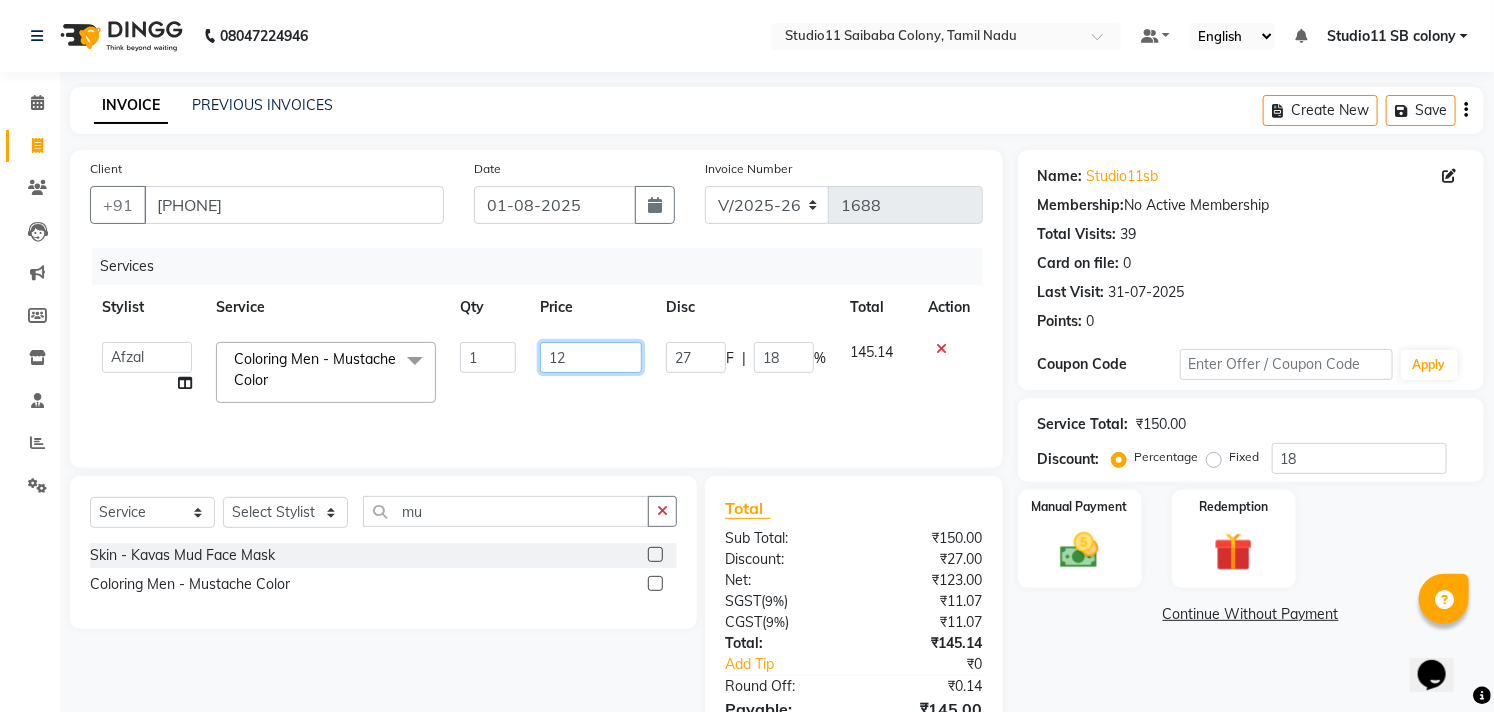 type on "127" 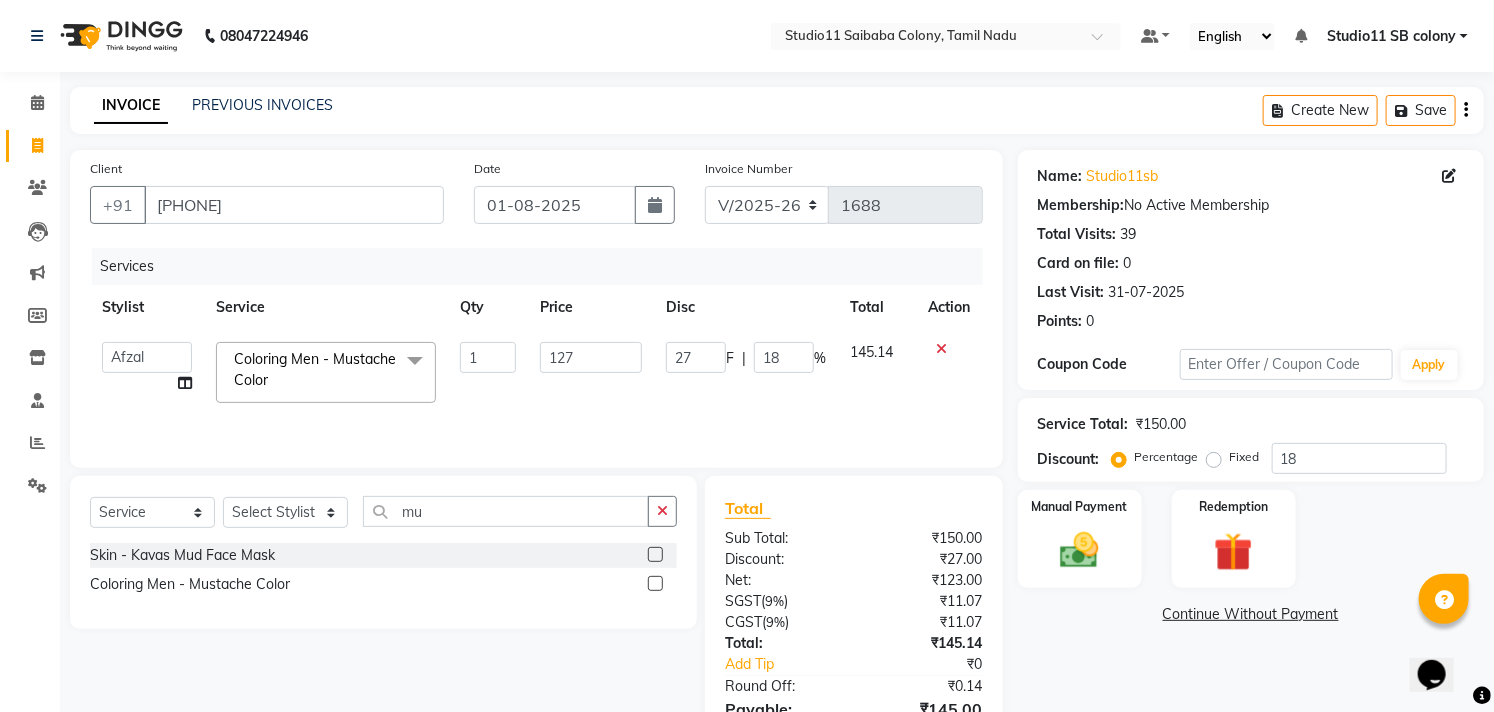 drag, startPoint x: 1064, startPoint y: 635, endPoint x: 1046, endPoint y: 637, distance: 18.110771 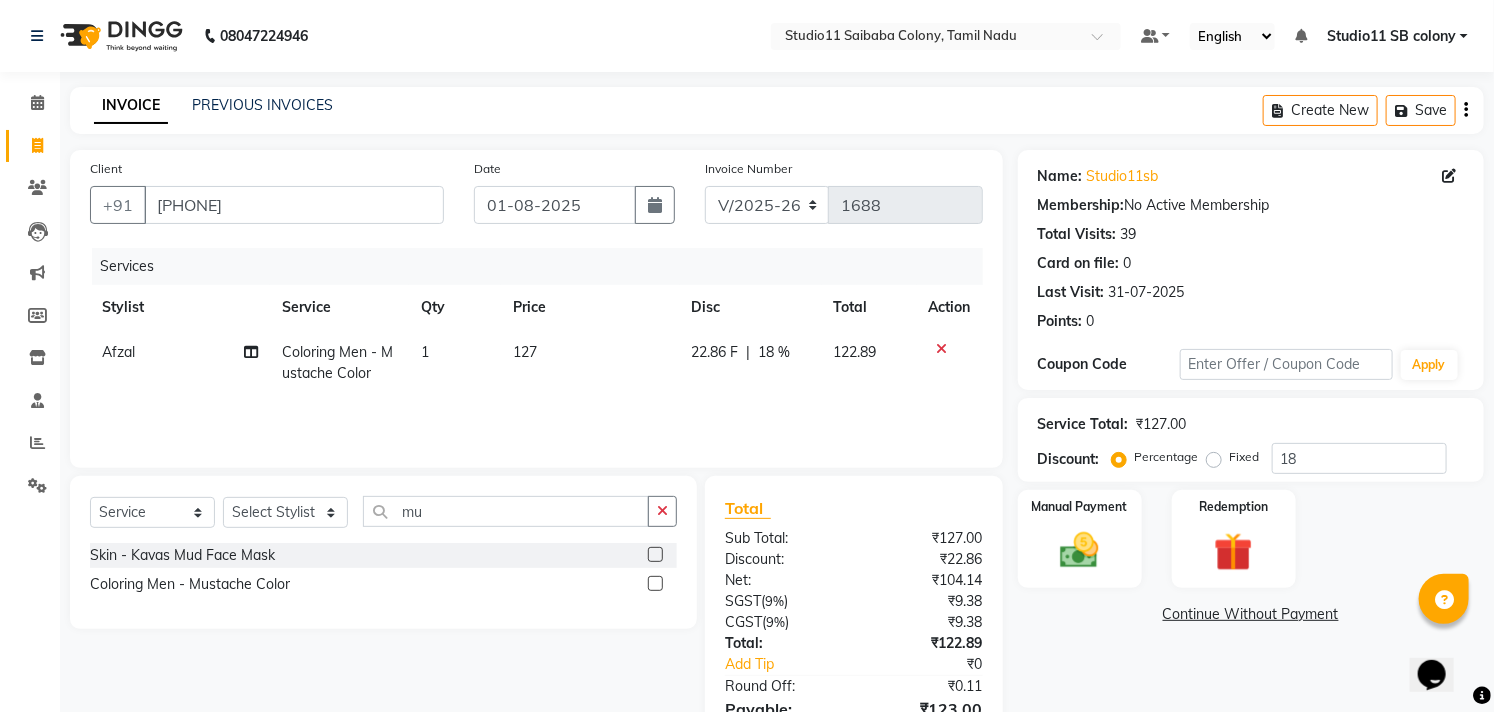 scroll, scrollTop: 108, scrollLeft: 0, axis: vertical 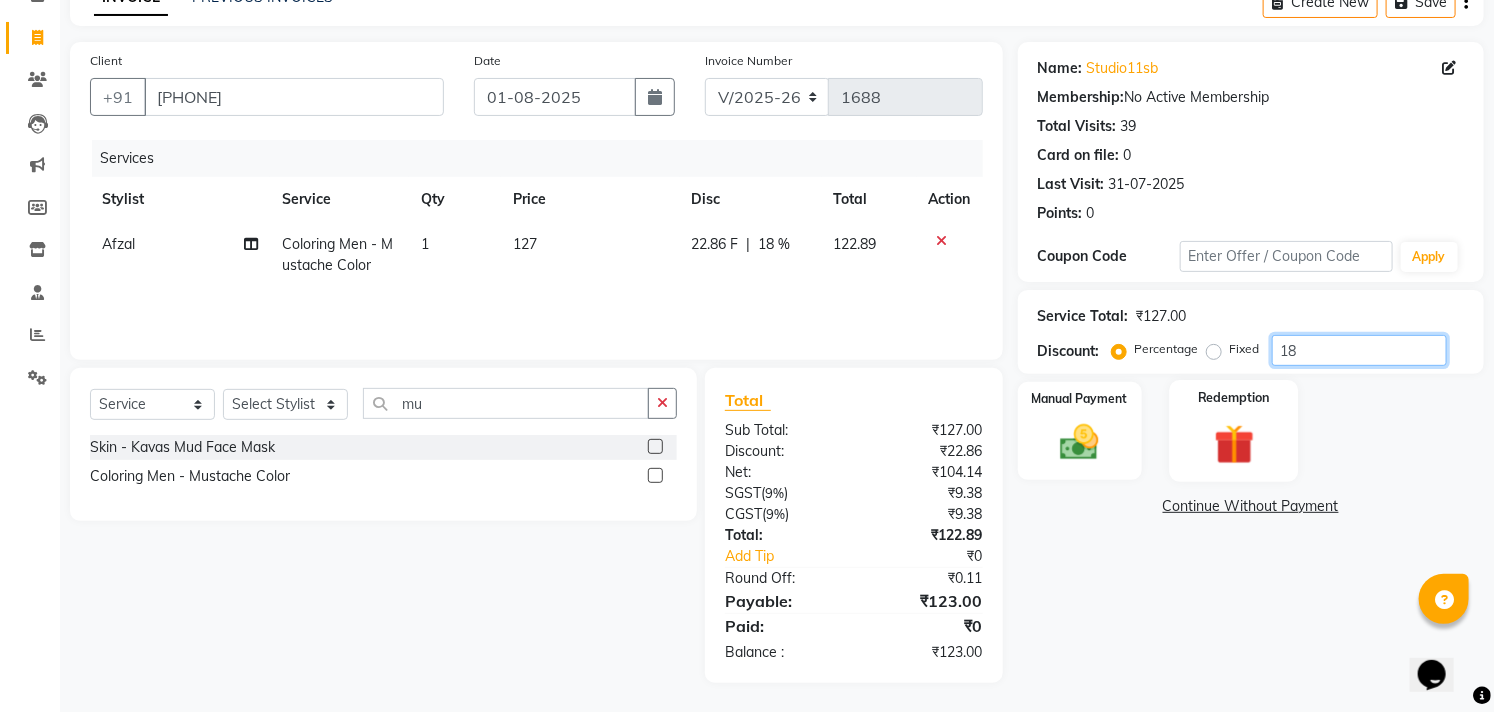 drag, startPoint x: 1302, startPoint y: 361, endPoint x: 1226, endPoint y: 380, distance: 78.339005 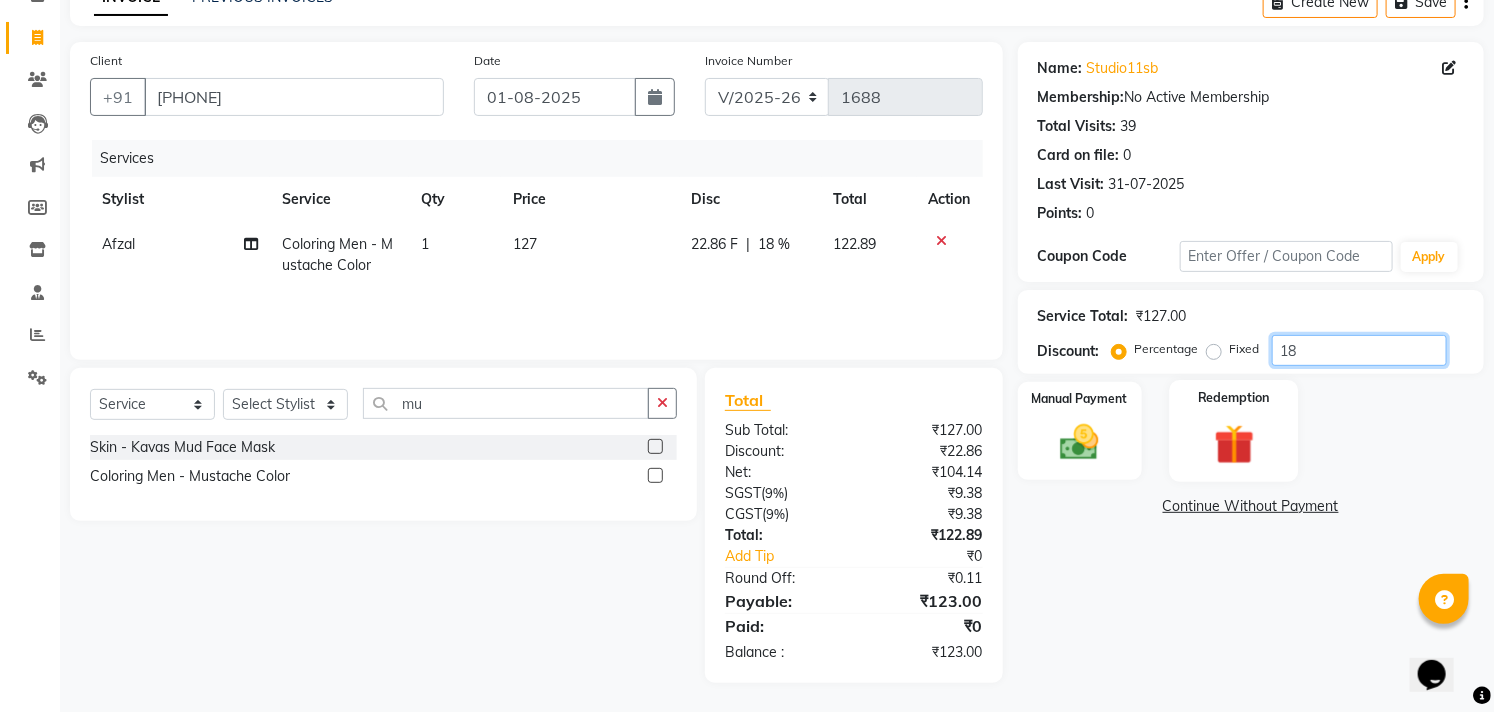 click on "Name: Studio11sb  Membership:  No Active Membership  Total Visits:  39 Card on file:  0 Last Visit:   31-07-2025 Points:   0  Coupon Code Apply Service Total:  ₹127.00  Discount:  Percentage   Fixed  18 Manual Payment Redemption  Continue Without Payment" 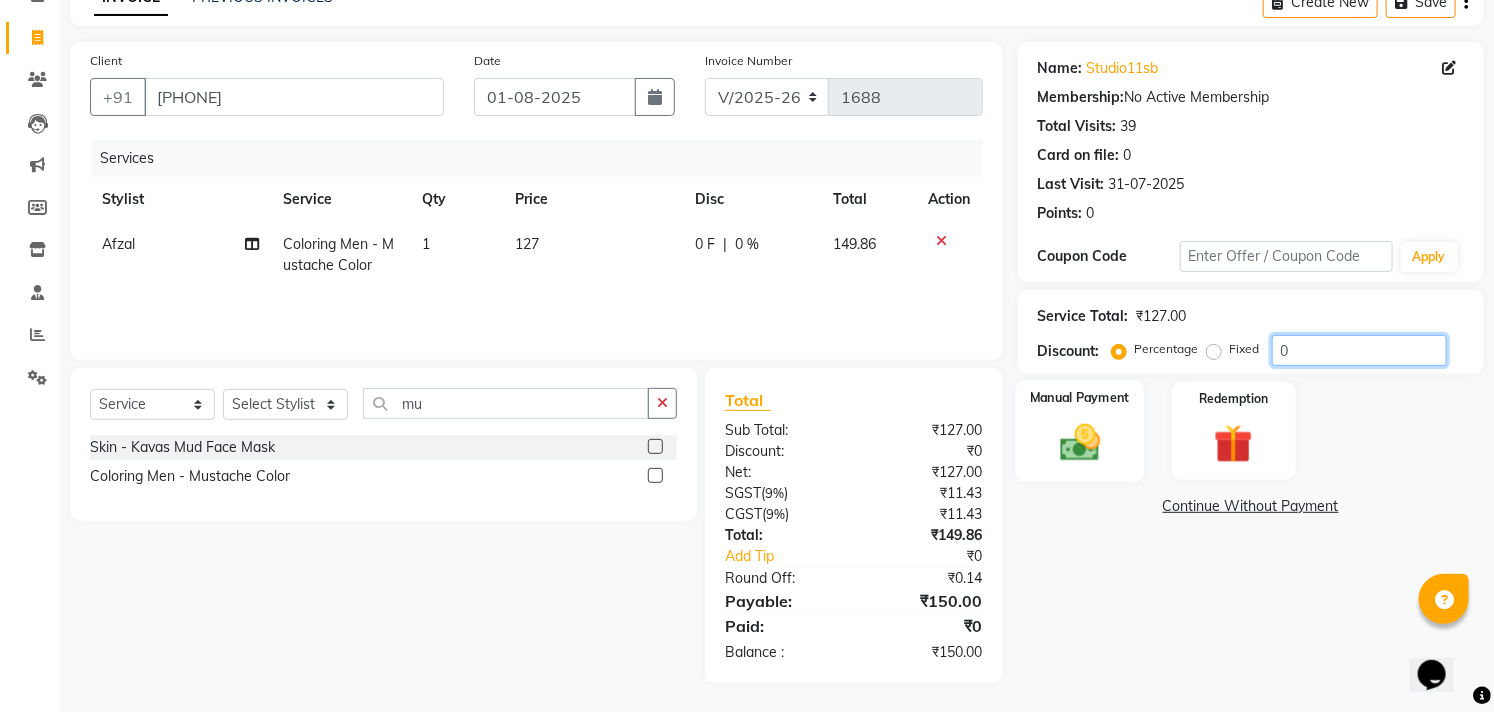 type on "0" 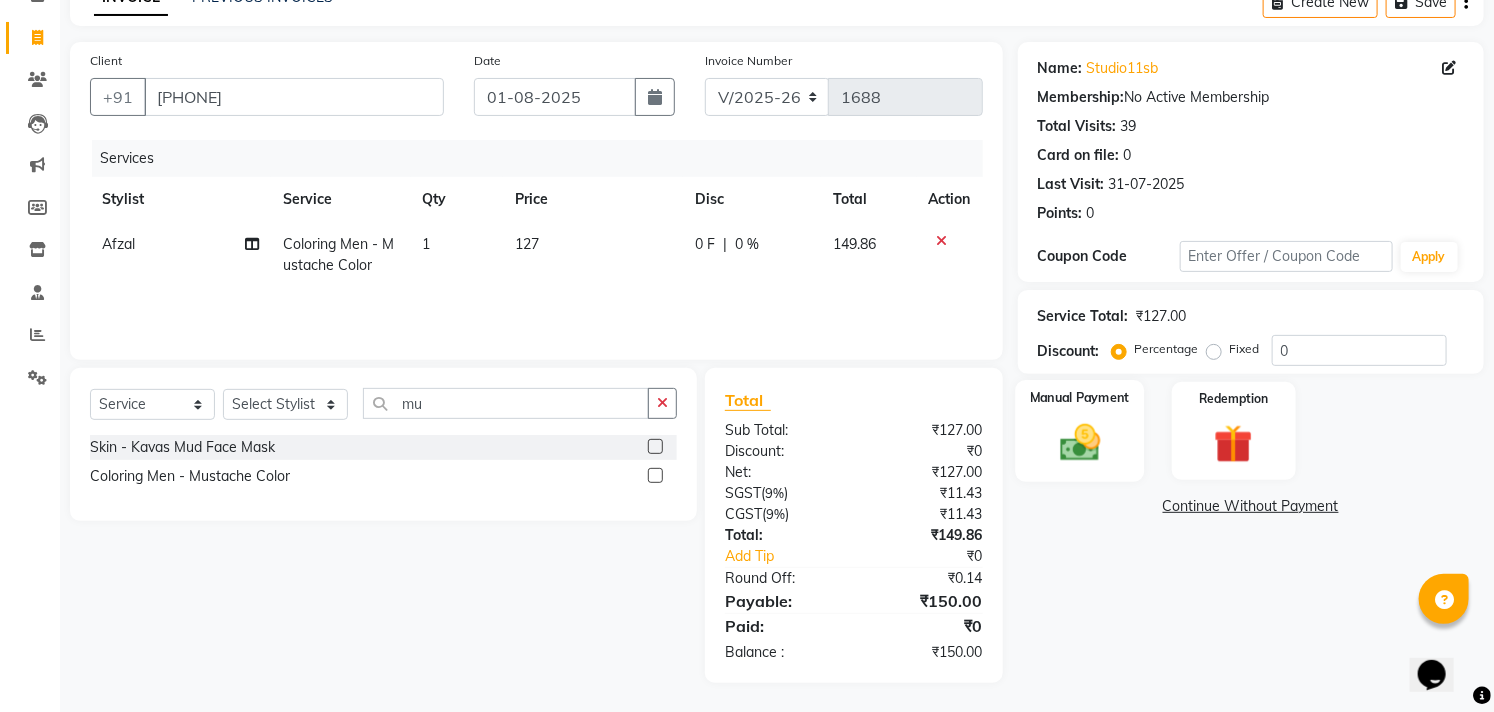 click on "Manual Payment" 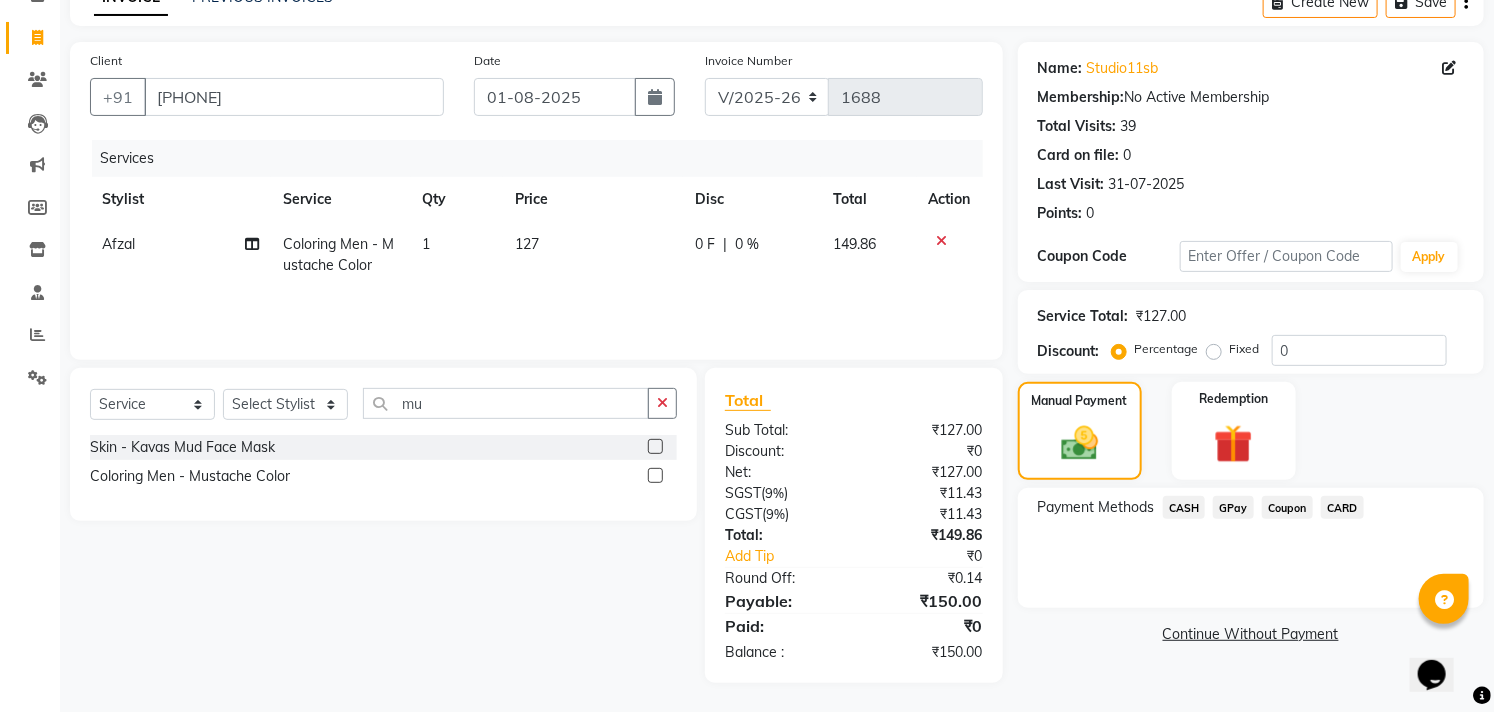 click on "CASH" 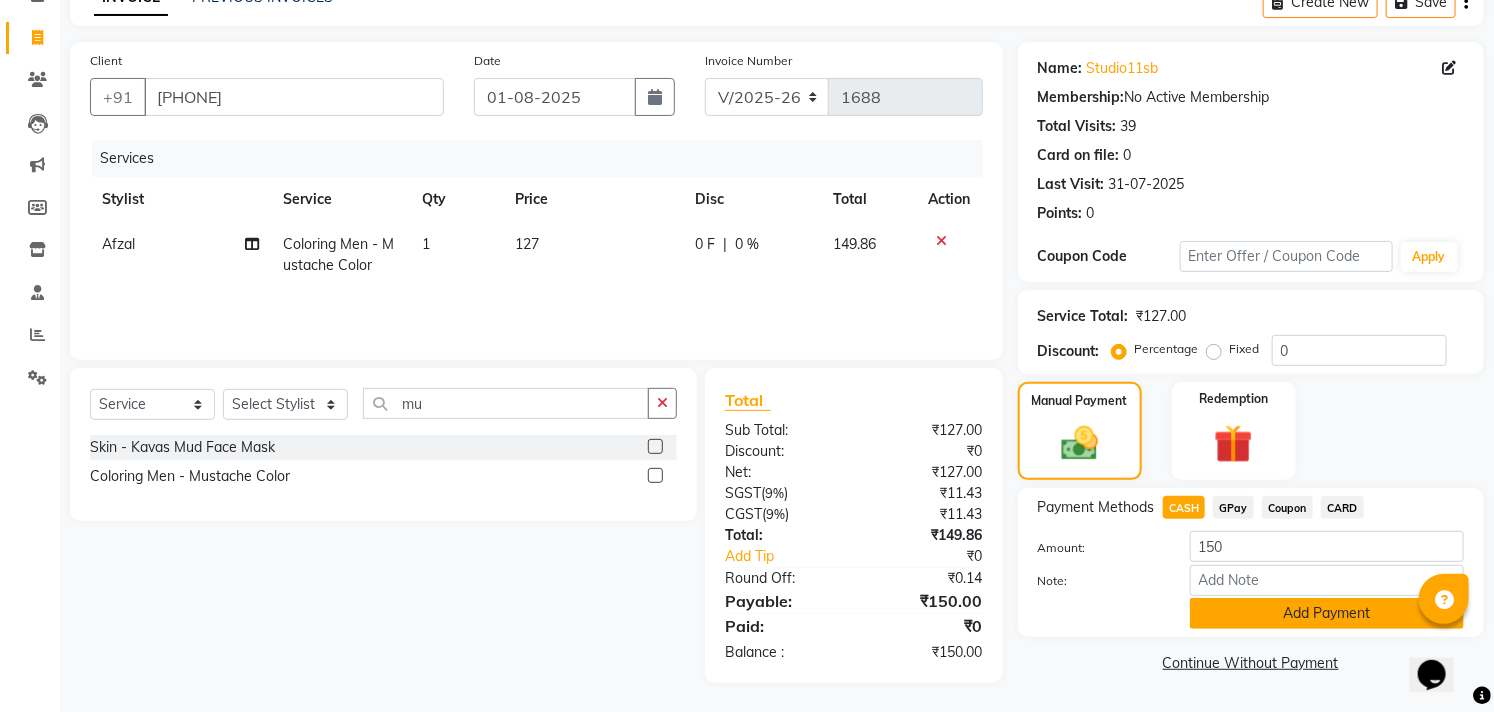click on "Add Payment" 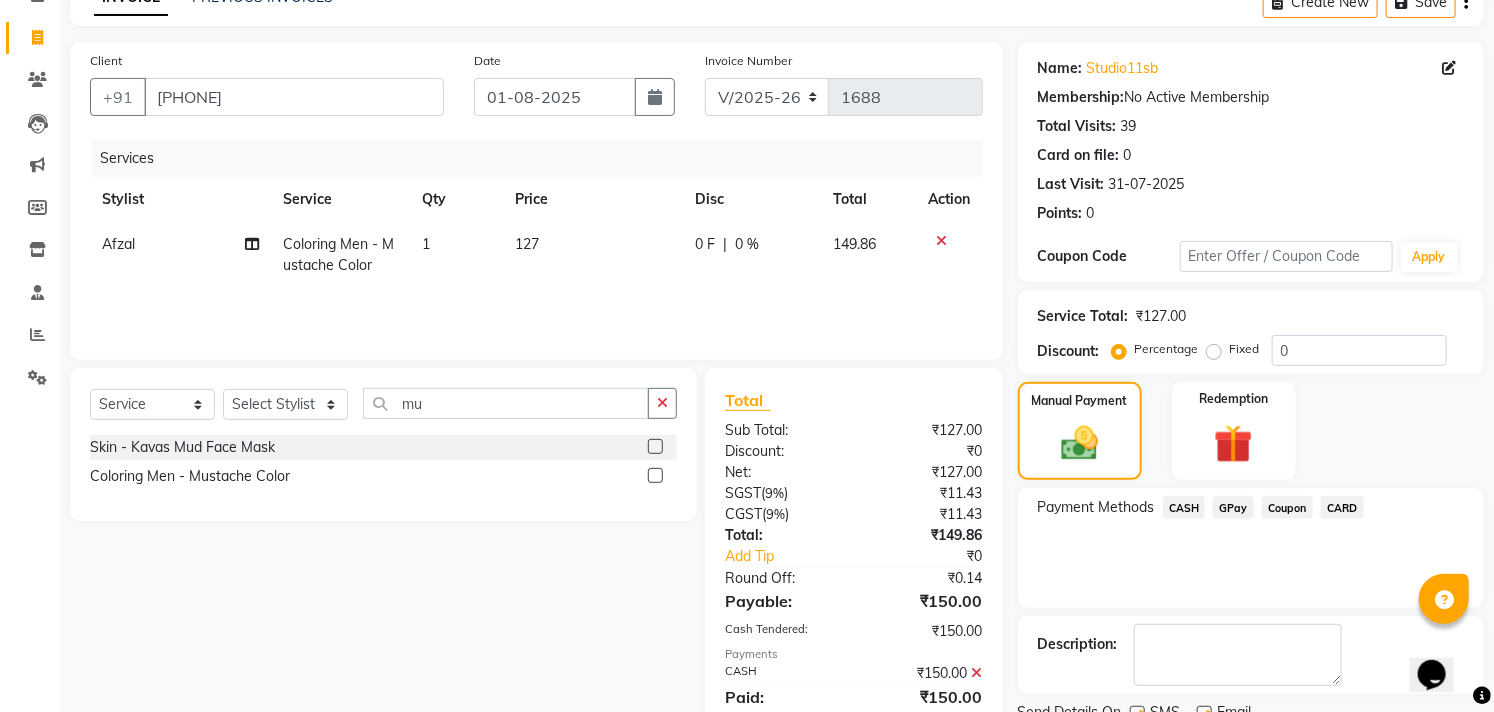 scroll, scrollTop: 187, scrollLeft: 0, axis: vertical 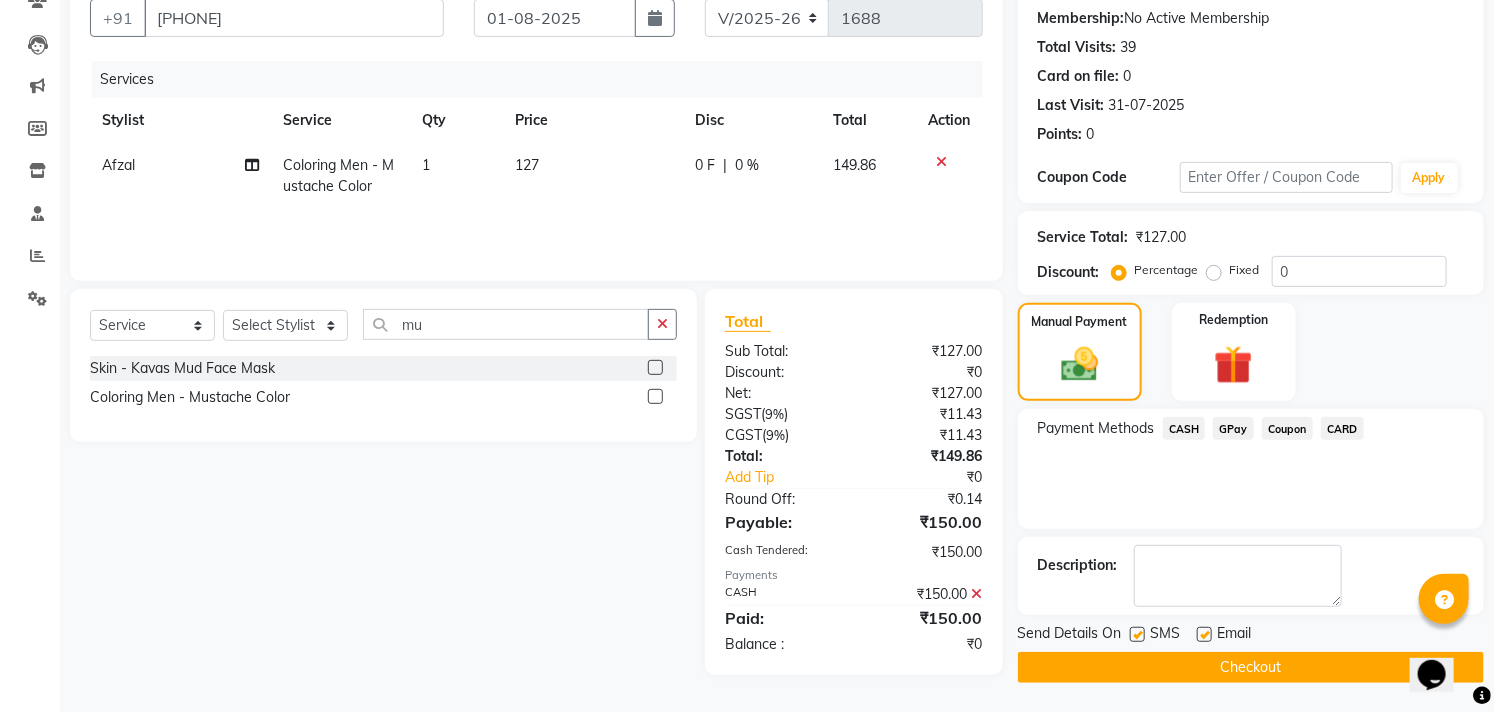 click 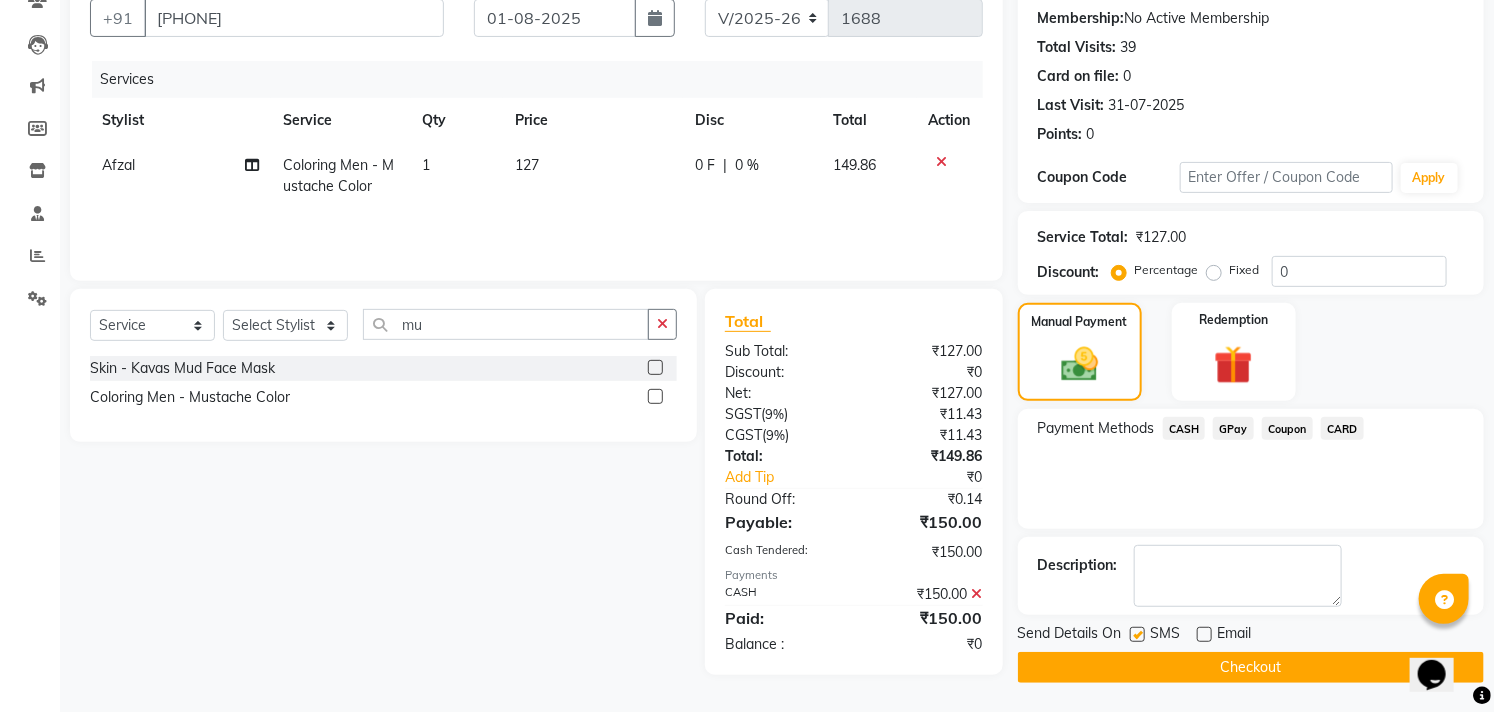 click on "Send Details On SMS Email" 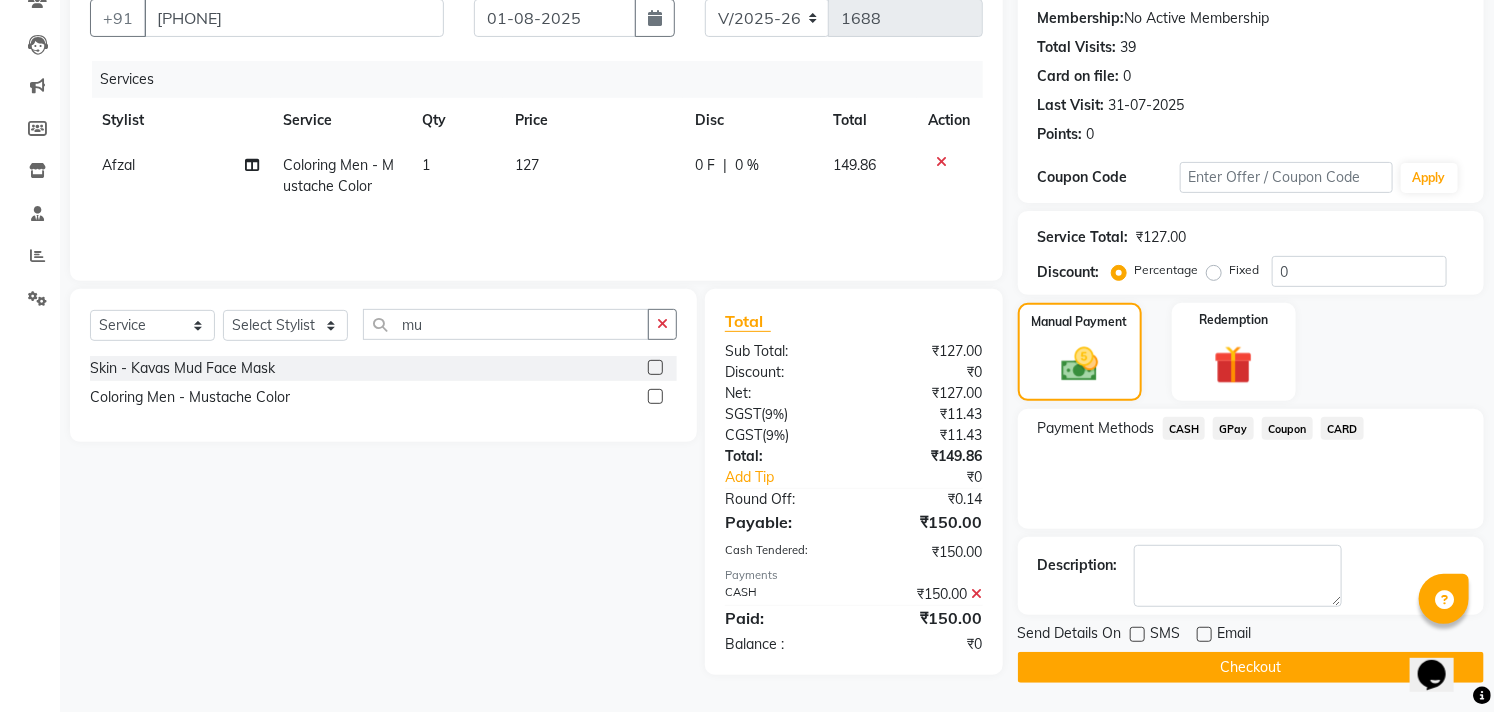 click on "Checkout" 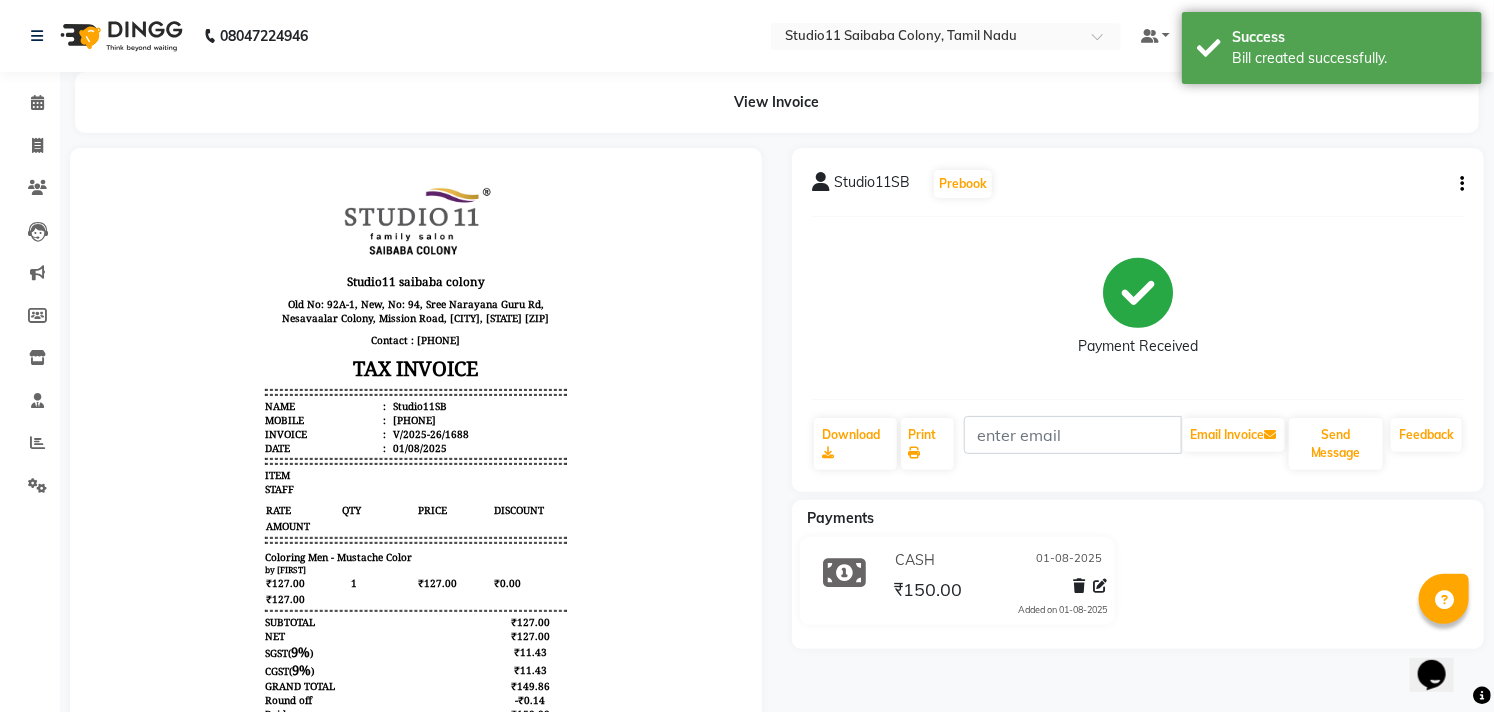 scroll, scrollTop: 0, scrollLeft: 0, axis: both 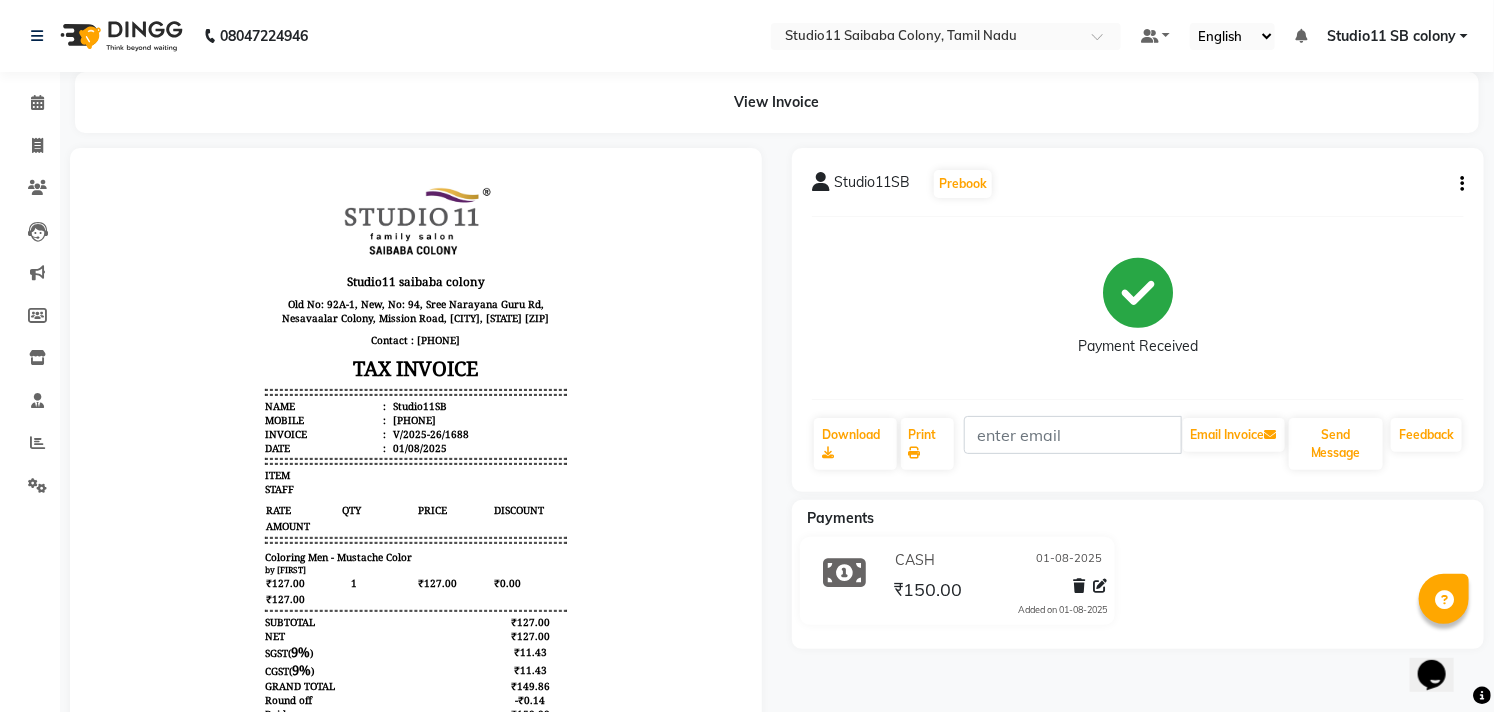 click on "View Invoice      Studio11SB   Prebook   Payment Received  Download  Print   Email Invoice   Send Message Feedback  Payments CASH 01-08-2025 ₹150.00  Added on 01-08-2025" 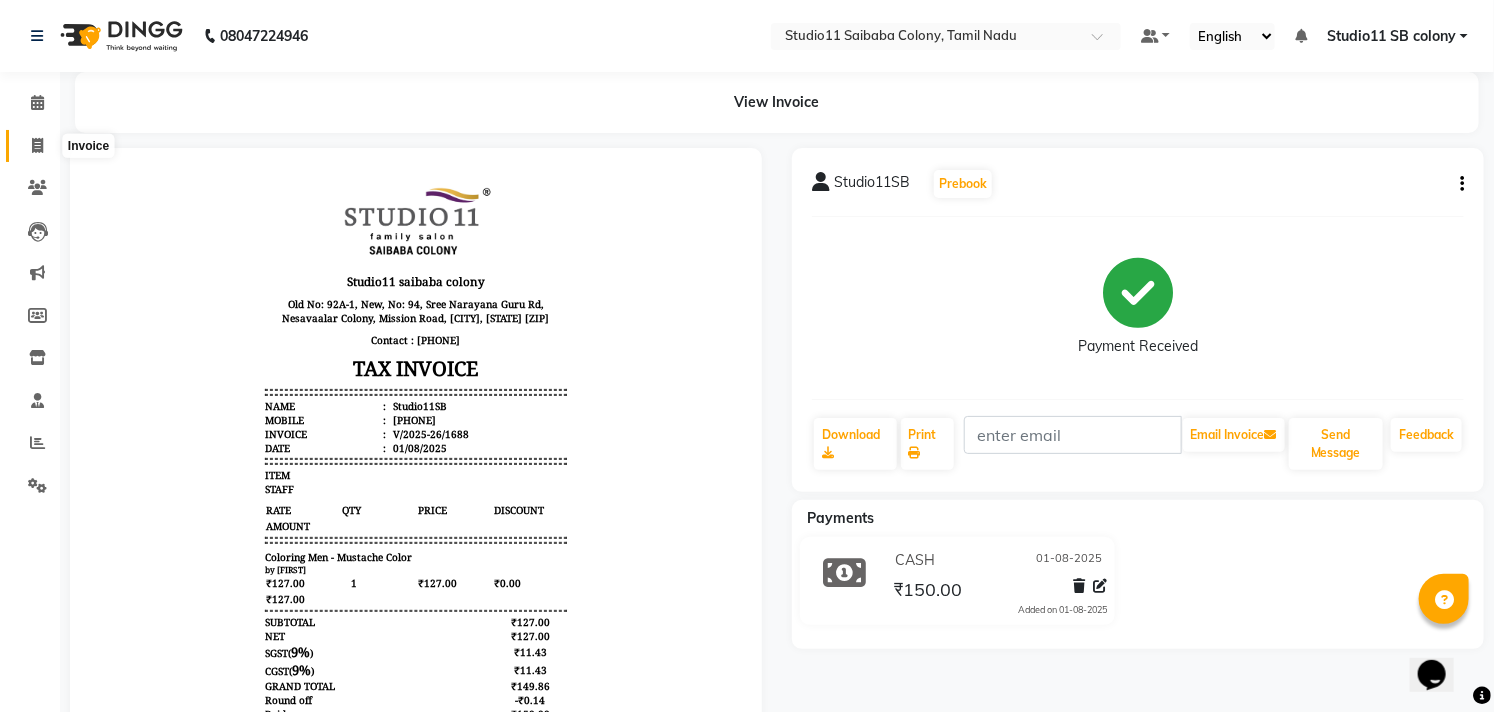 click 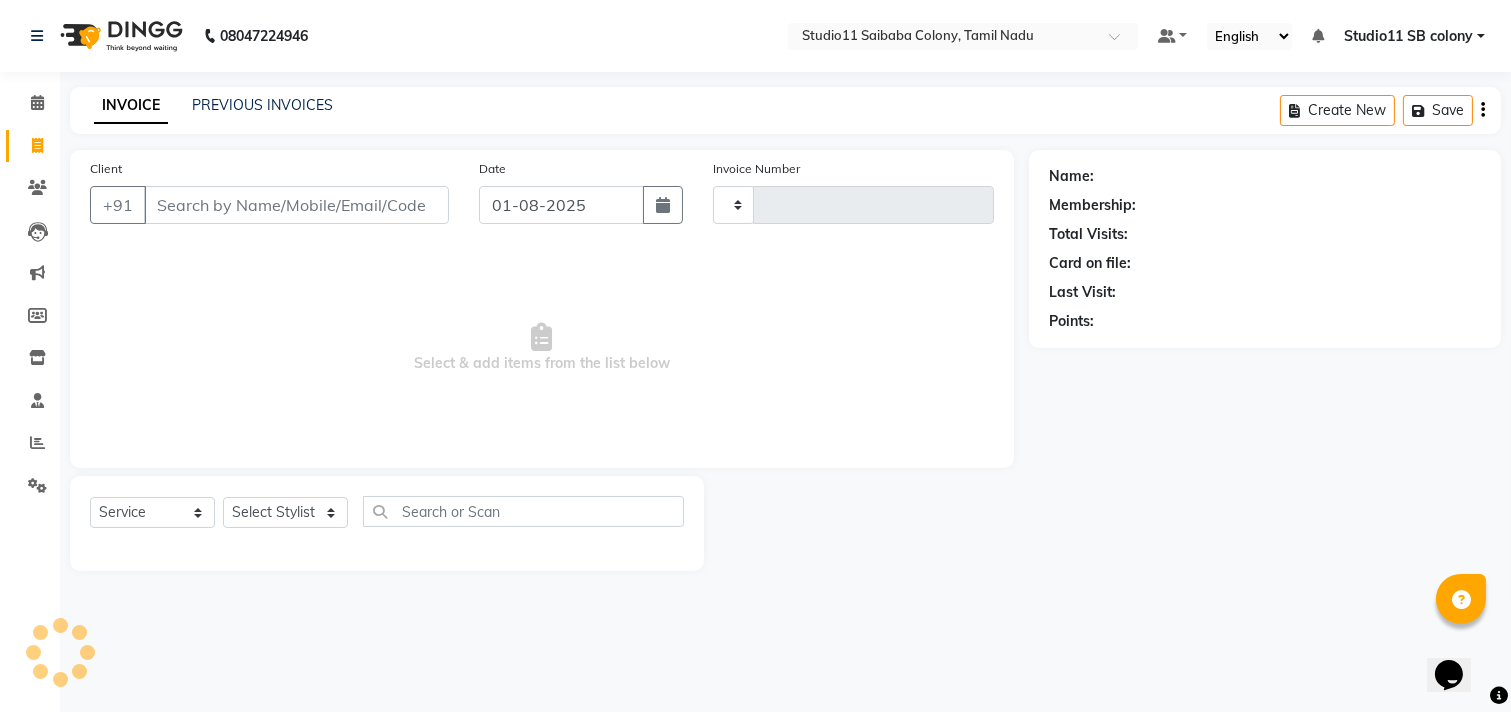 type on "1689" 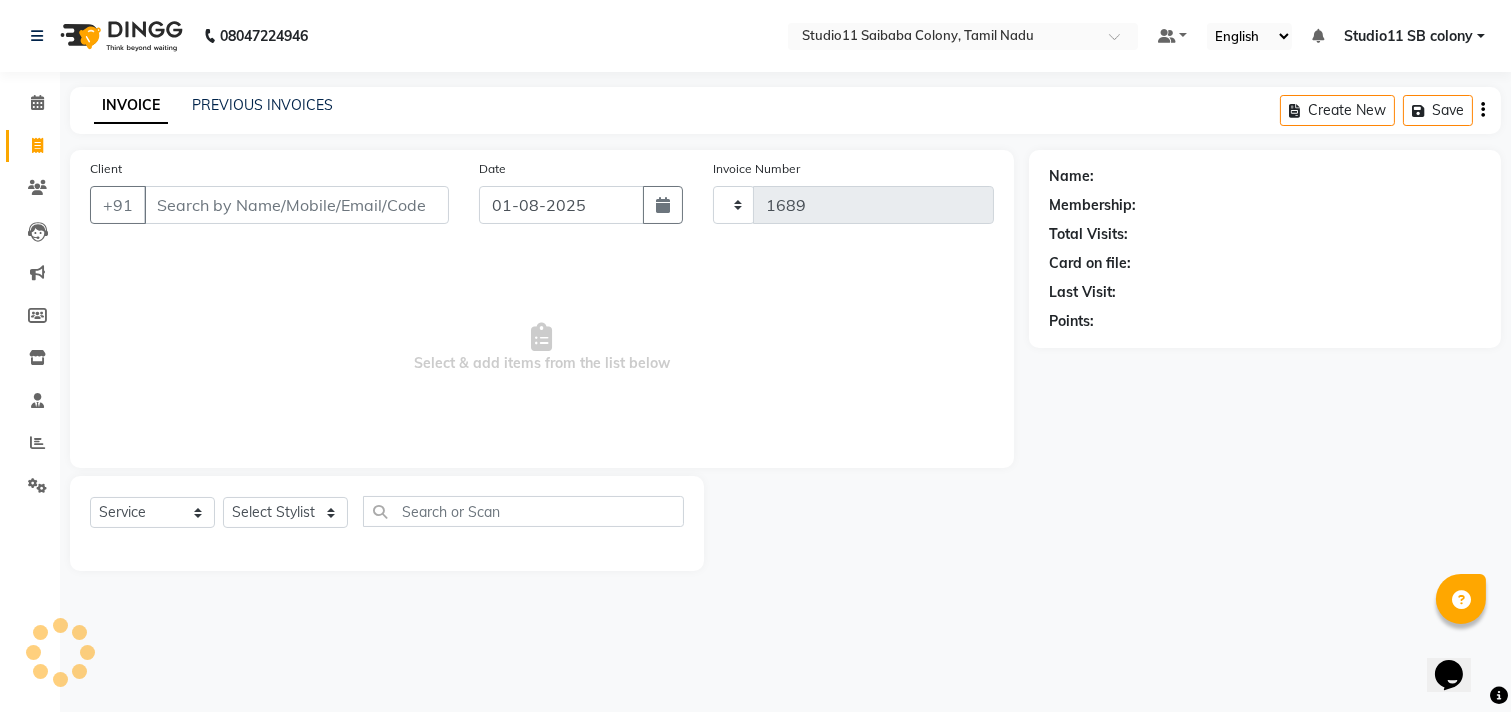 select on "7717" 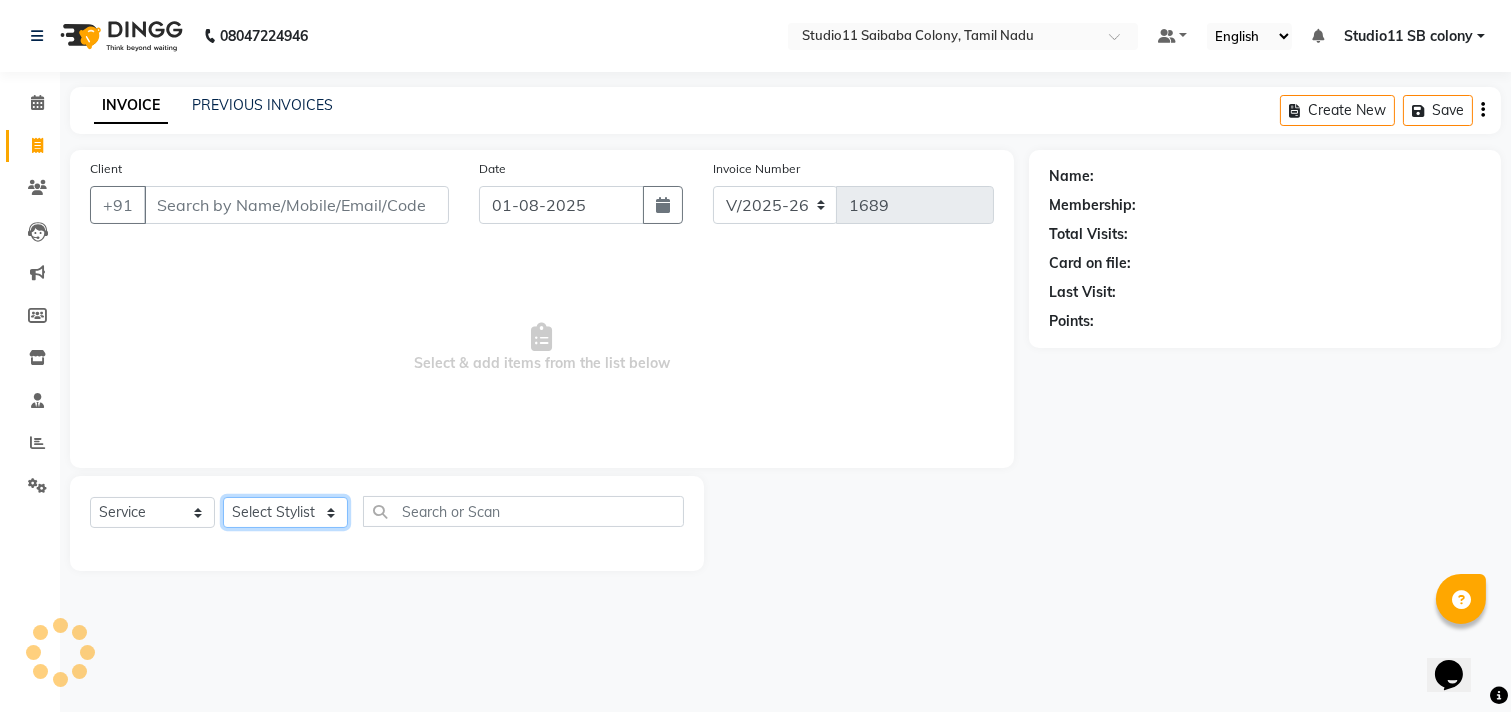 click on "Select Stylist" 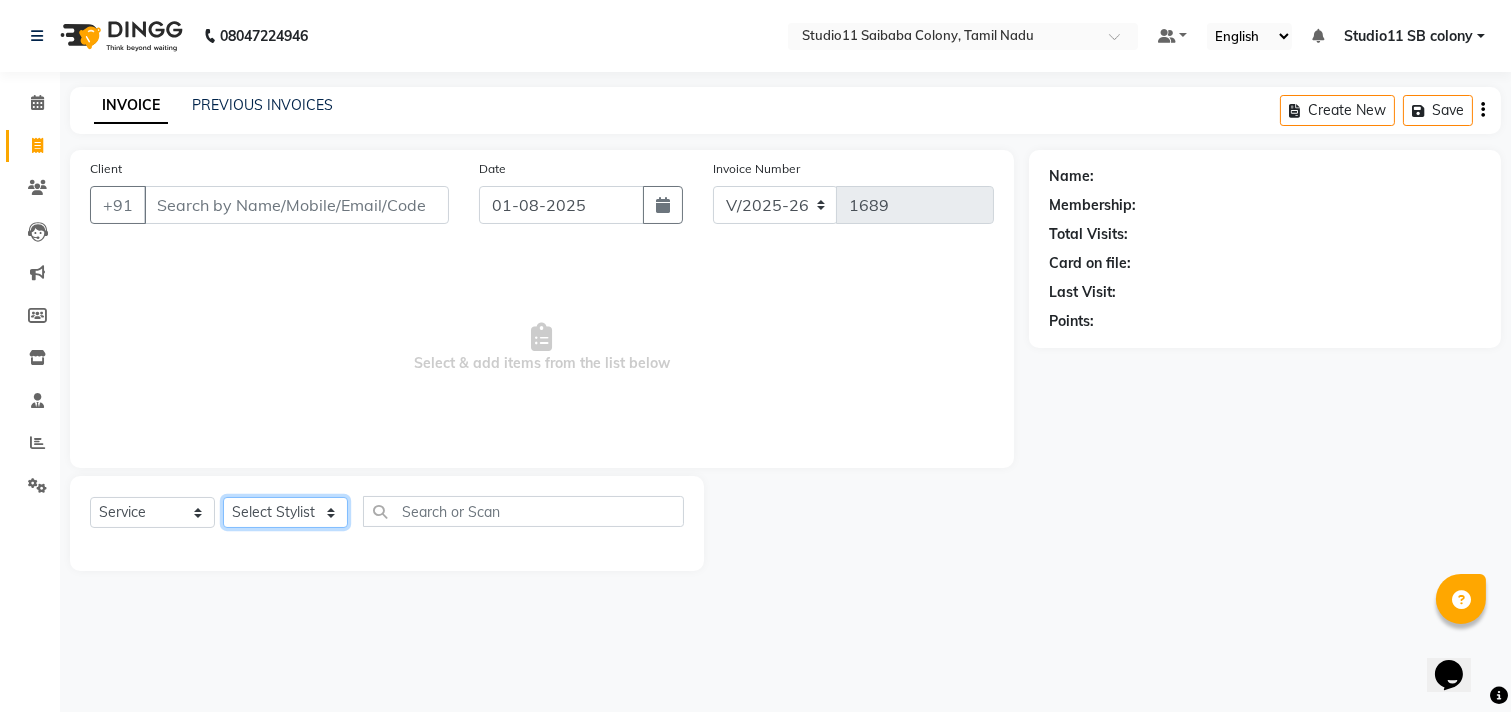 select on "69575" 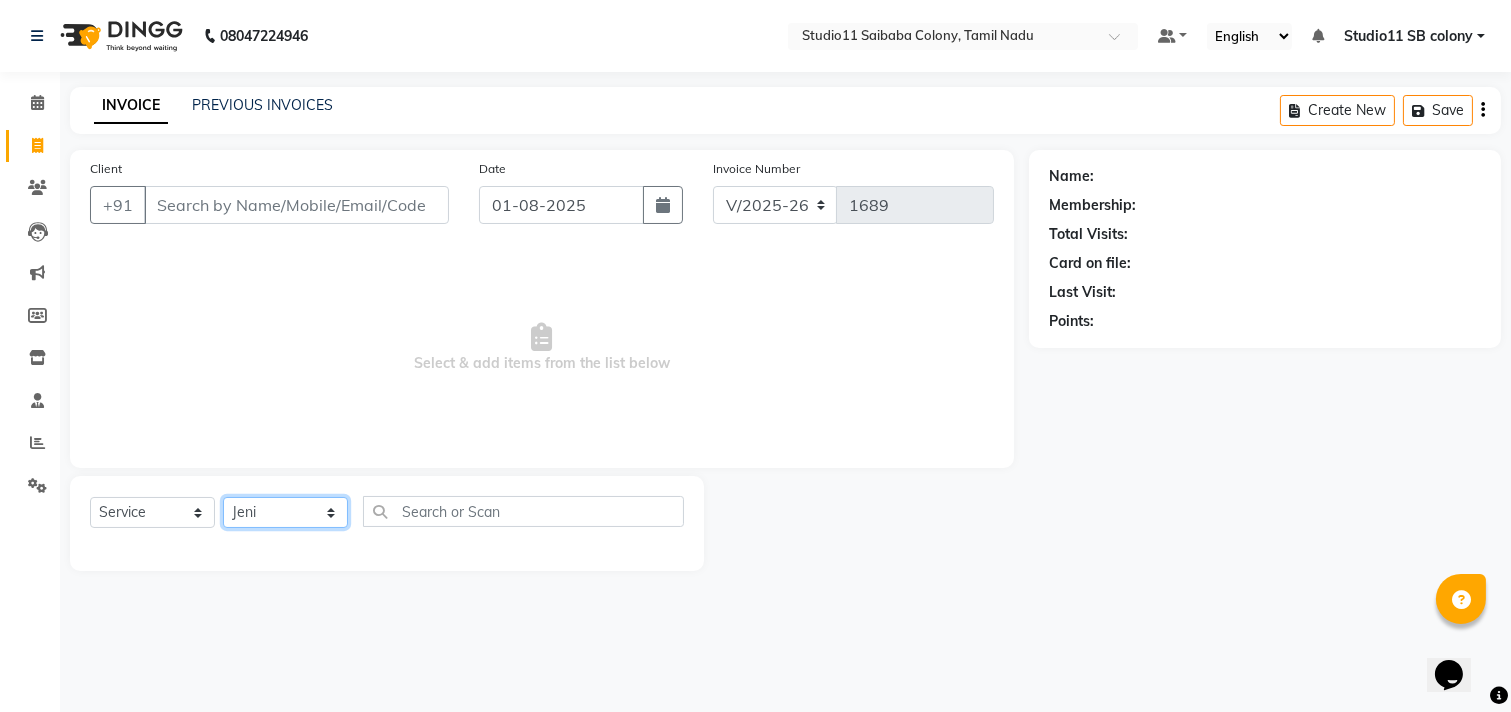 click on "Select Stylist [FIRST] [FIRST] [FIRST] [FIRST] [FIRST] [FIRST] [FIRST] [FIRST] Studio11 SB colony [FIRST] [FIRST]" 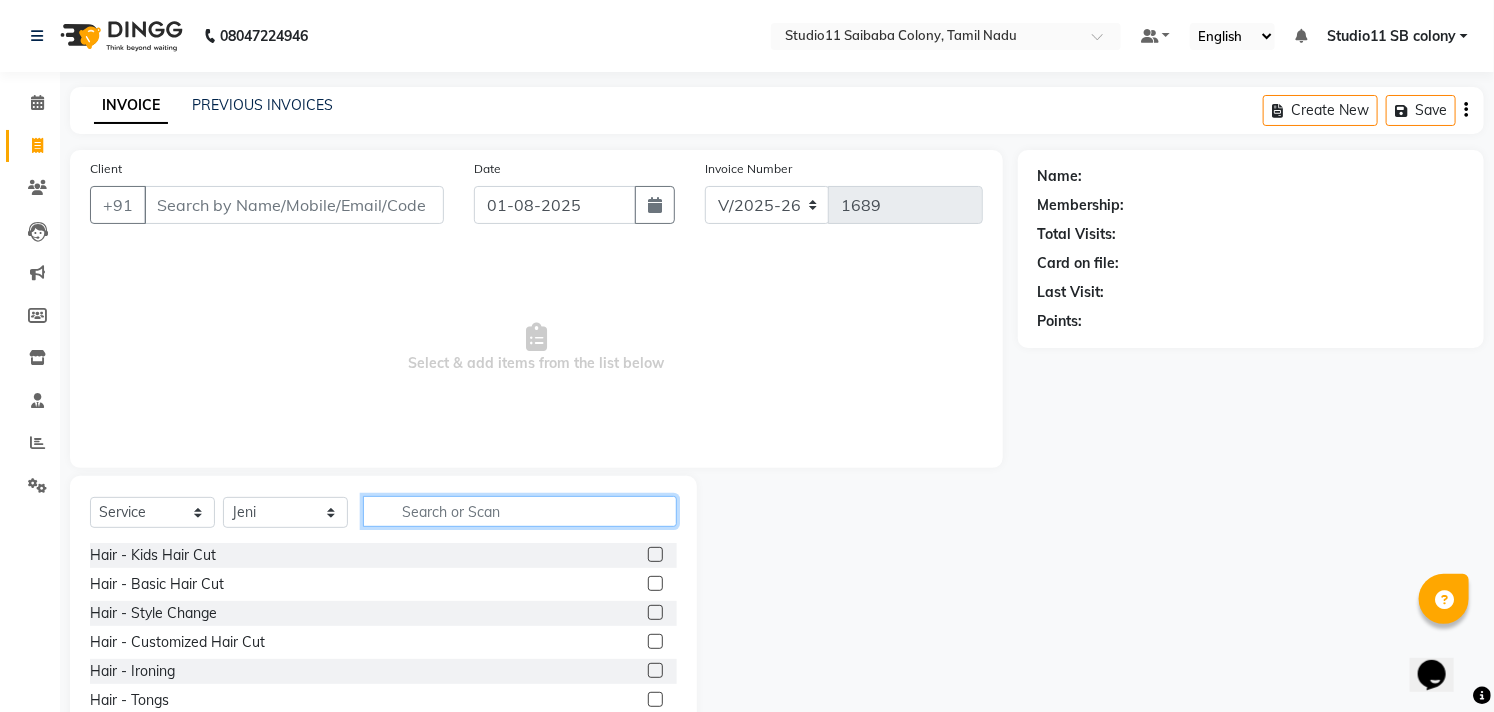 click 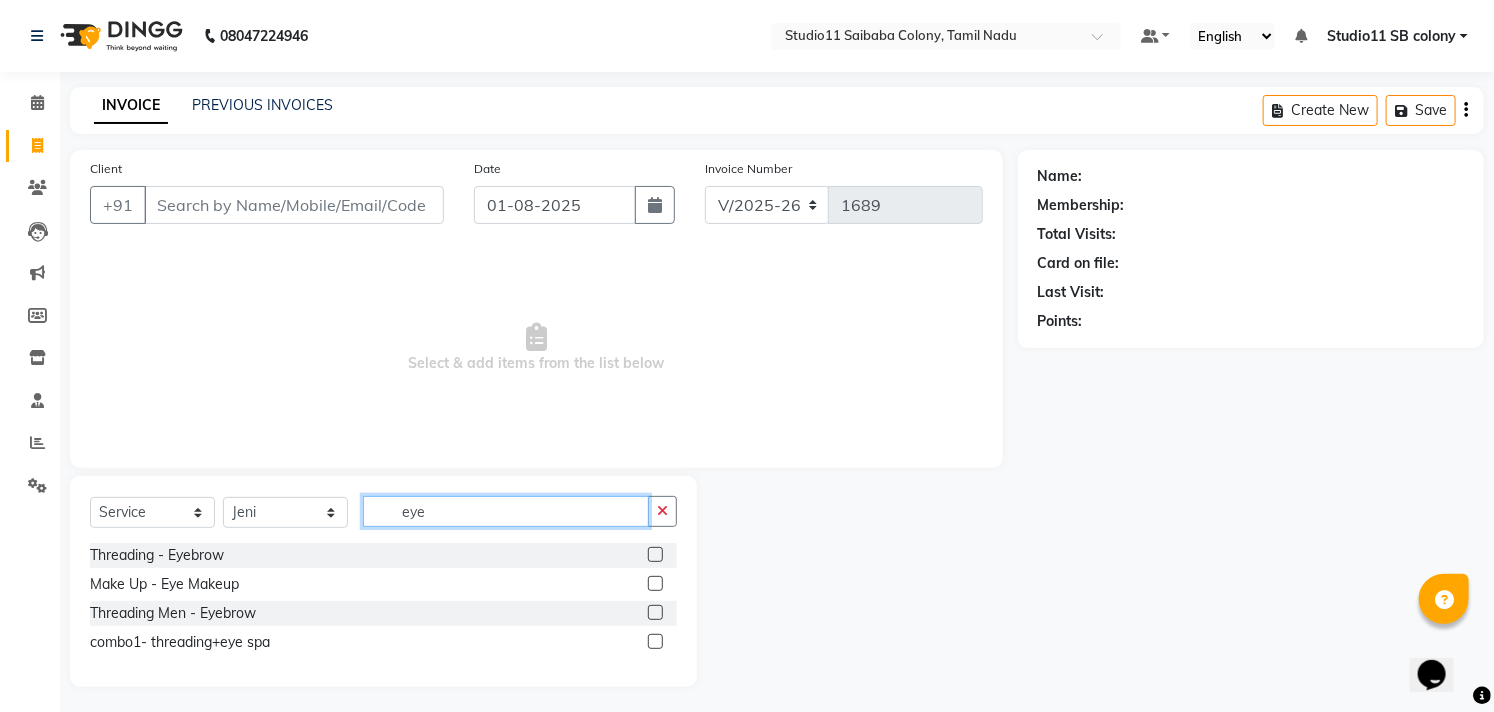 type on "eye" 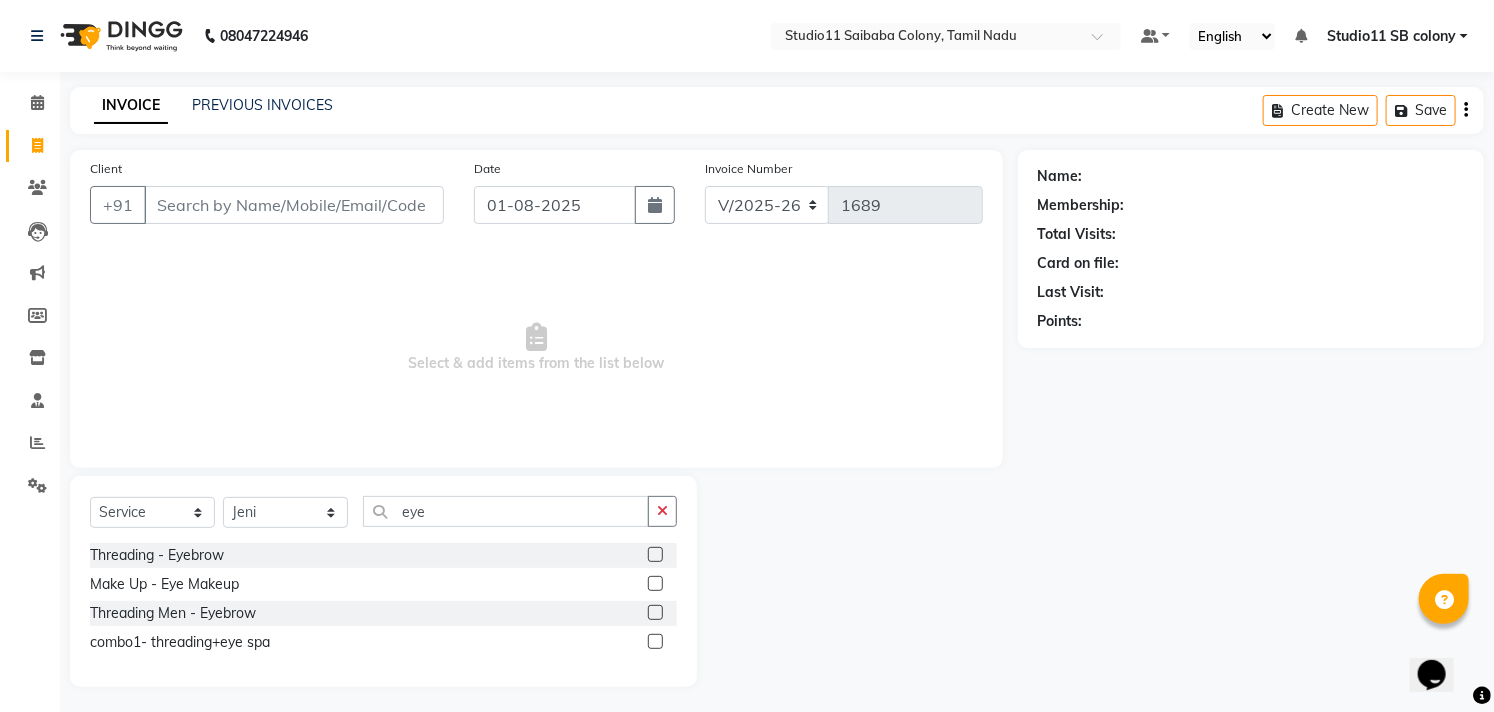 click 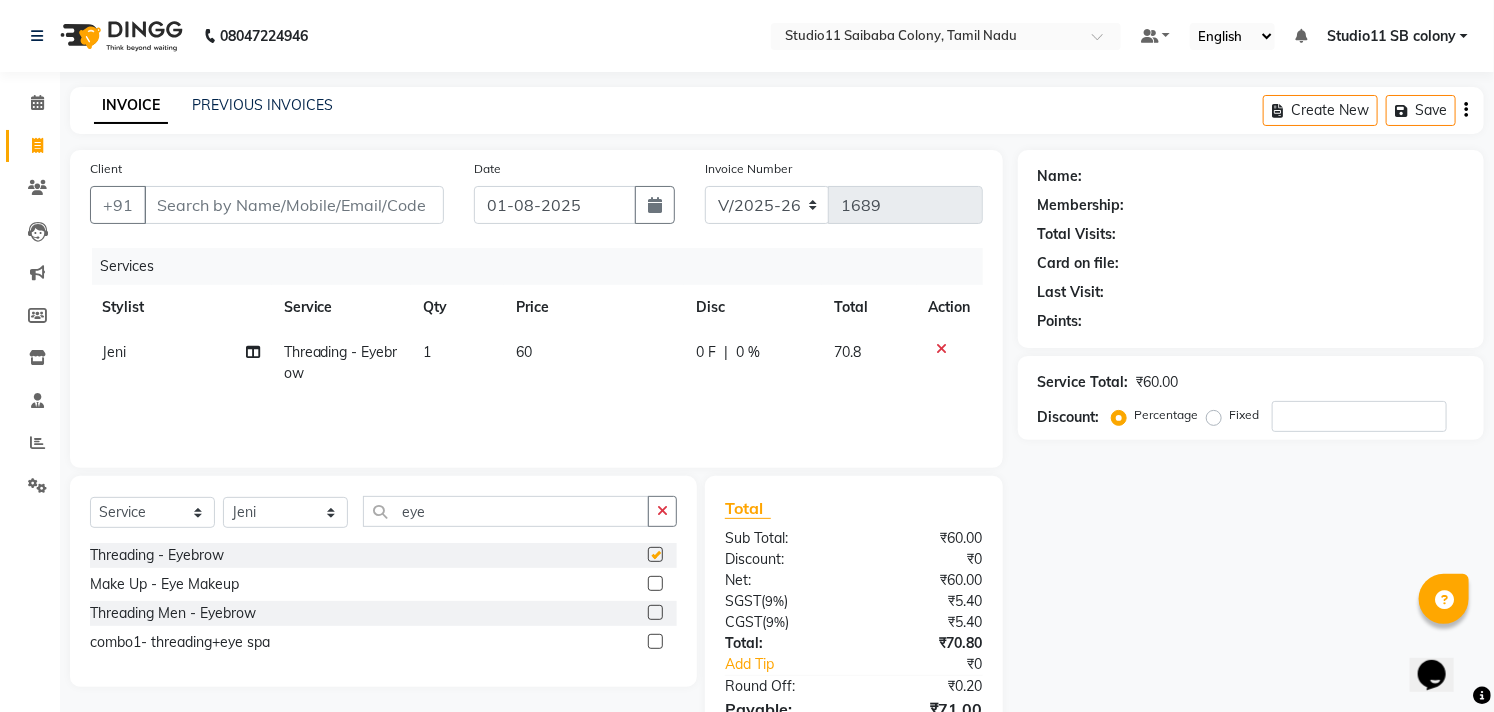 checkbox on "false" 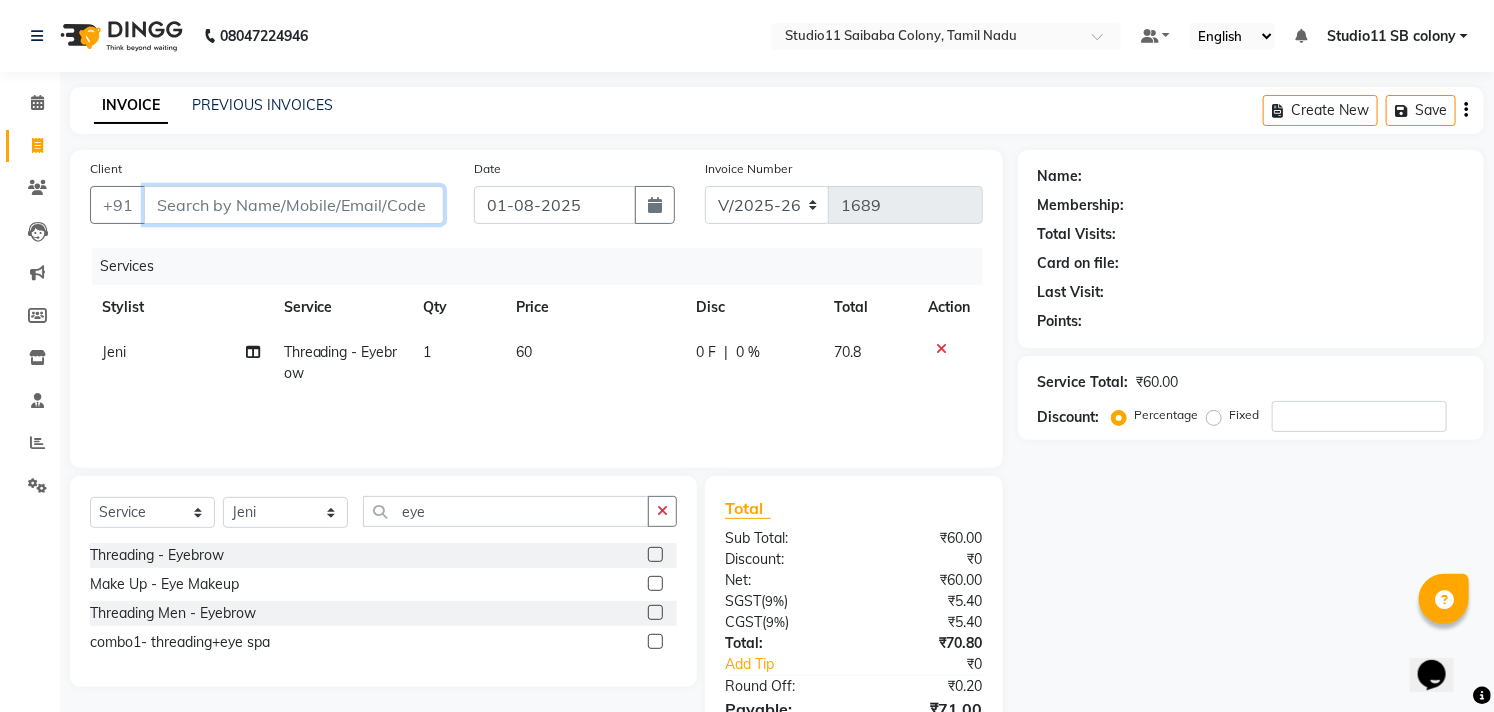 click on "Client" at bounding box center [294, 205] 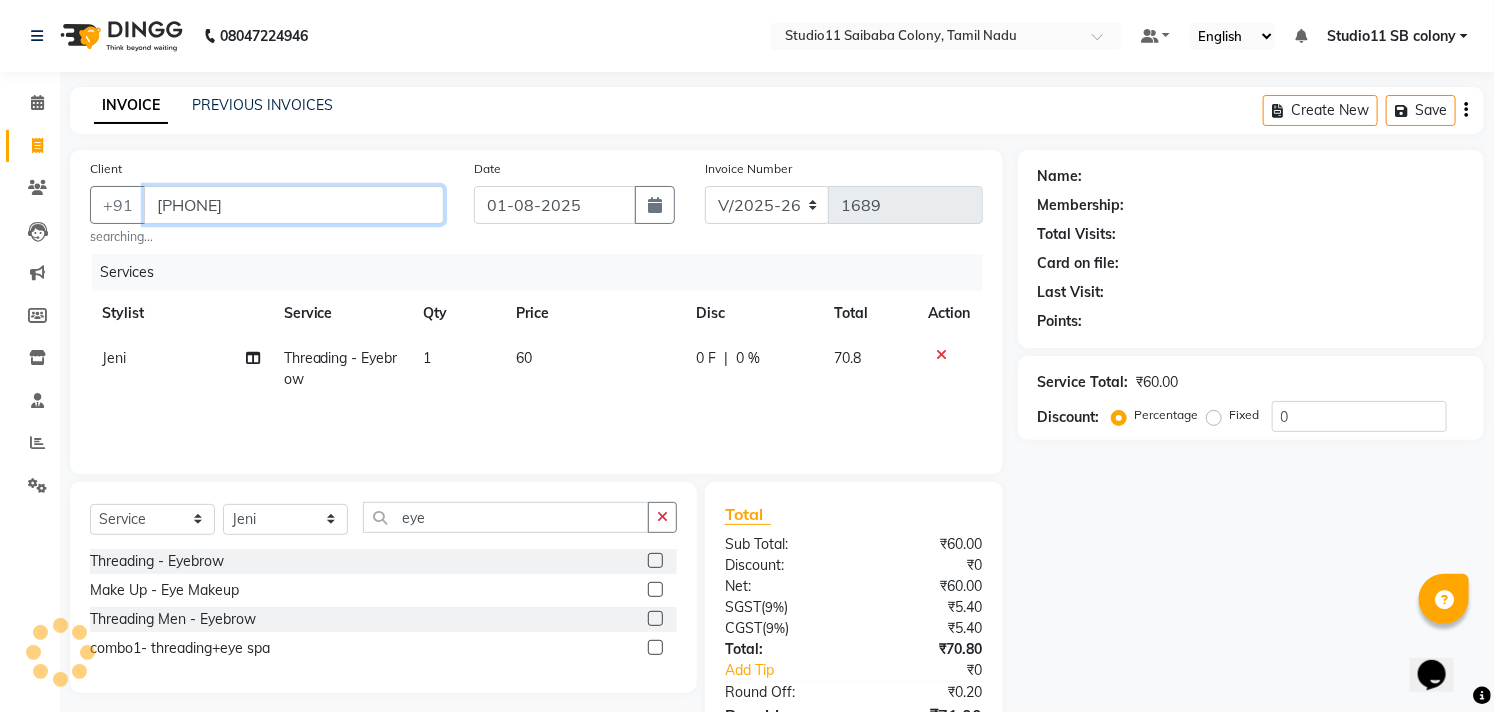 type on "[PHONE]" 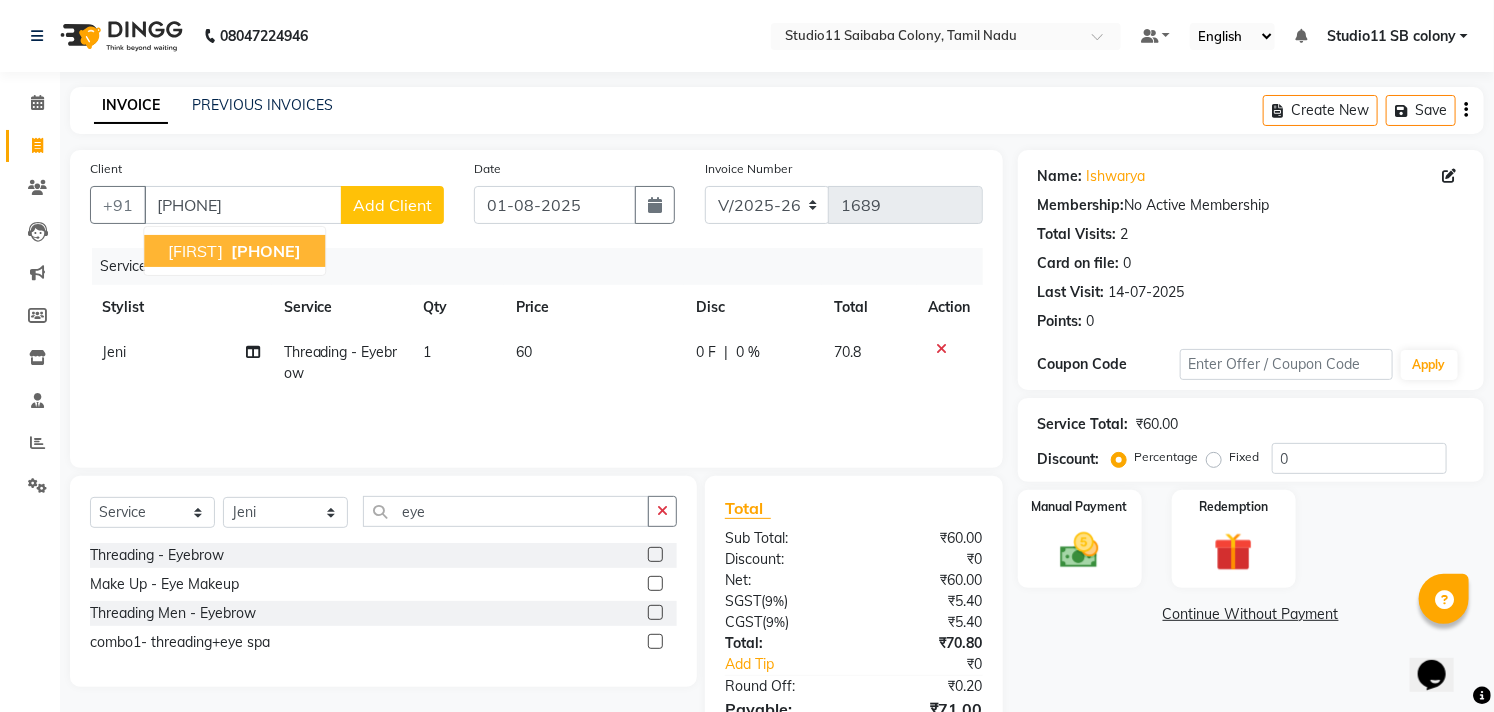 click on "[PHONE]" at bounding box center [266, 251] 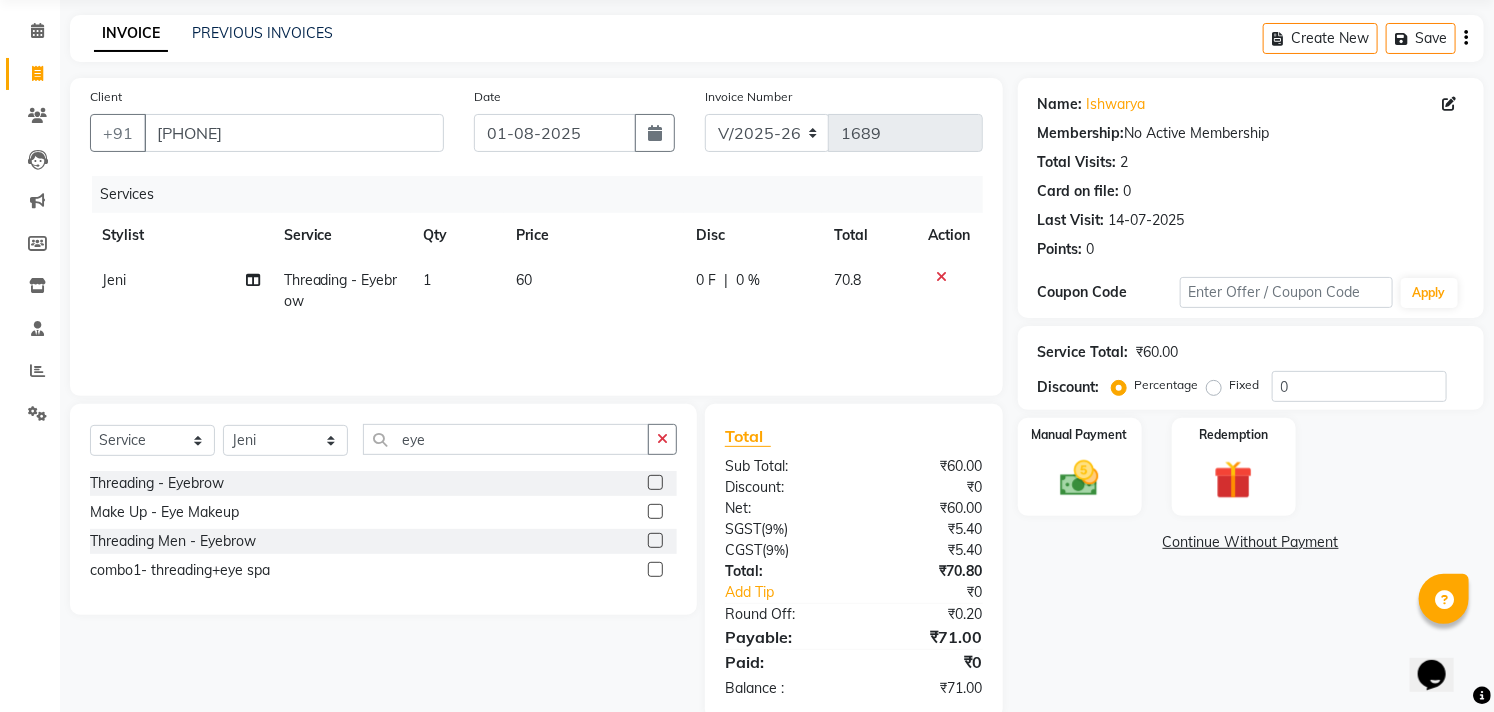 scroll, scrollTop: 108, scrollLeft: 0, axis: vertical 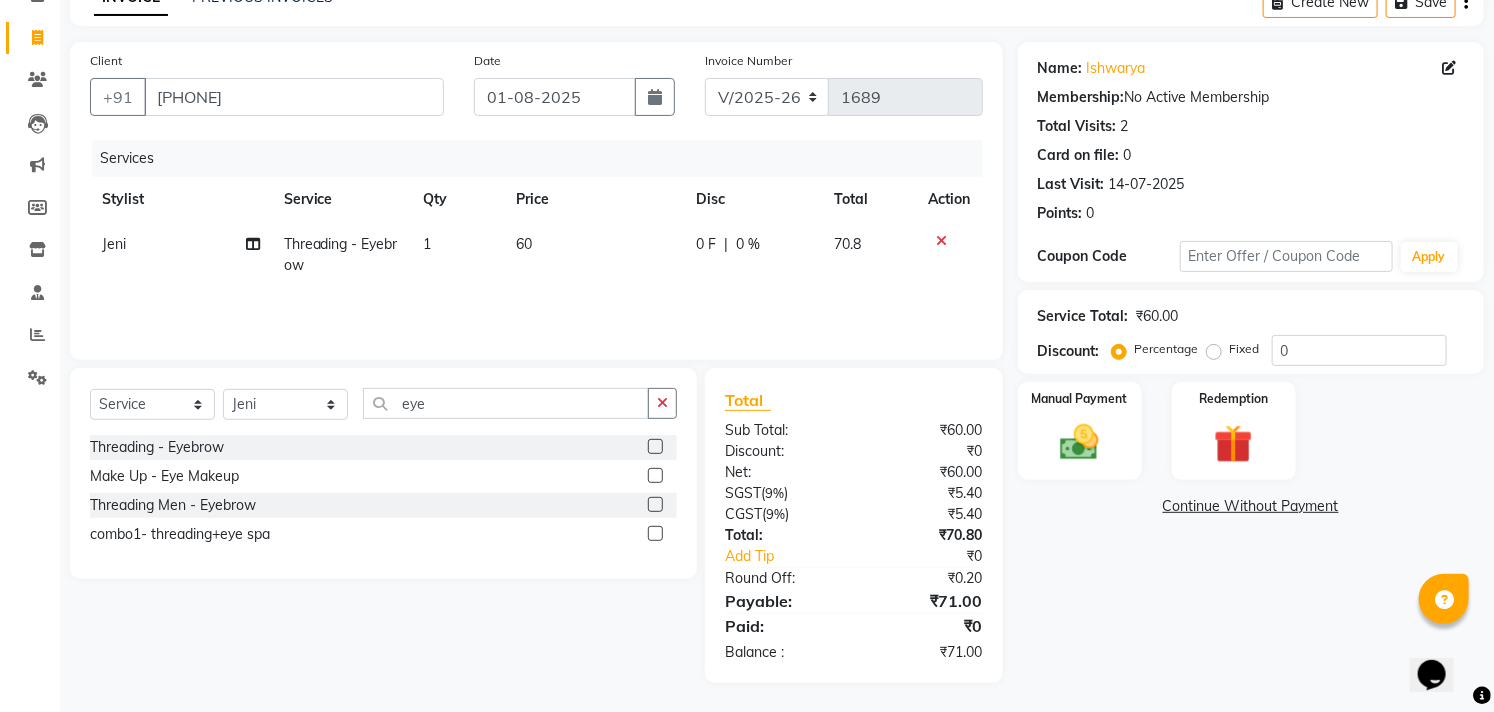 click on "60" 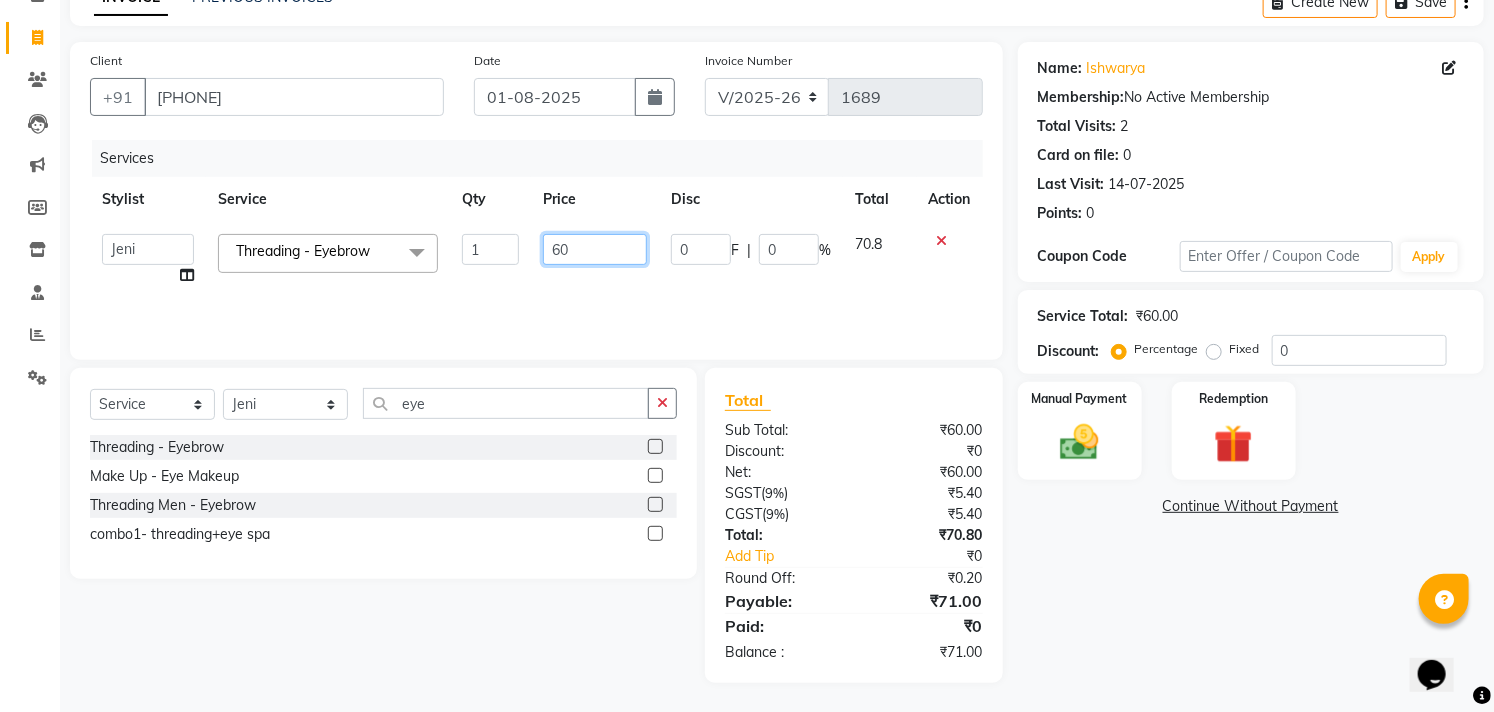 click on "60" 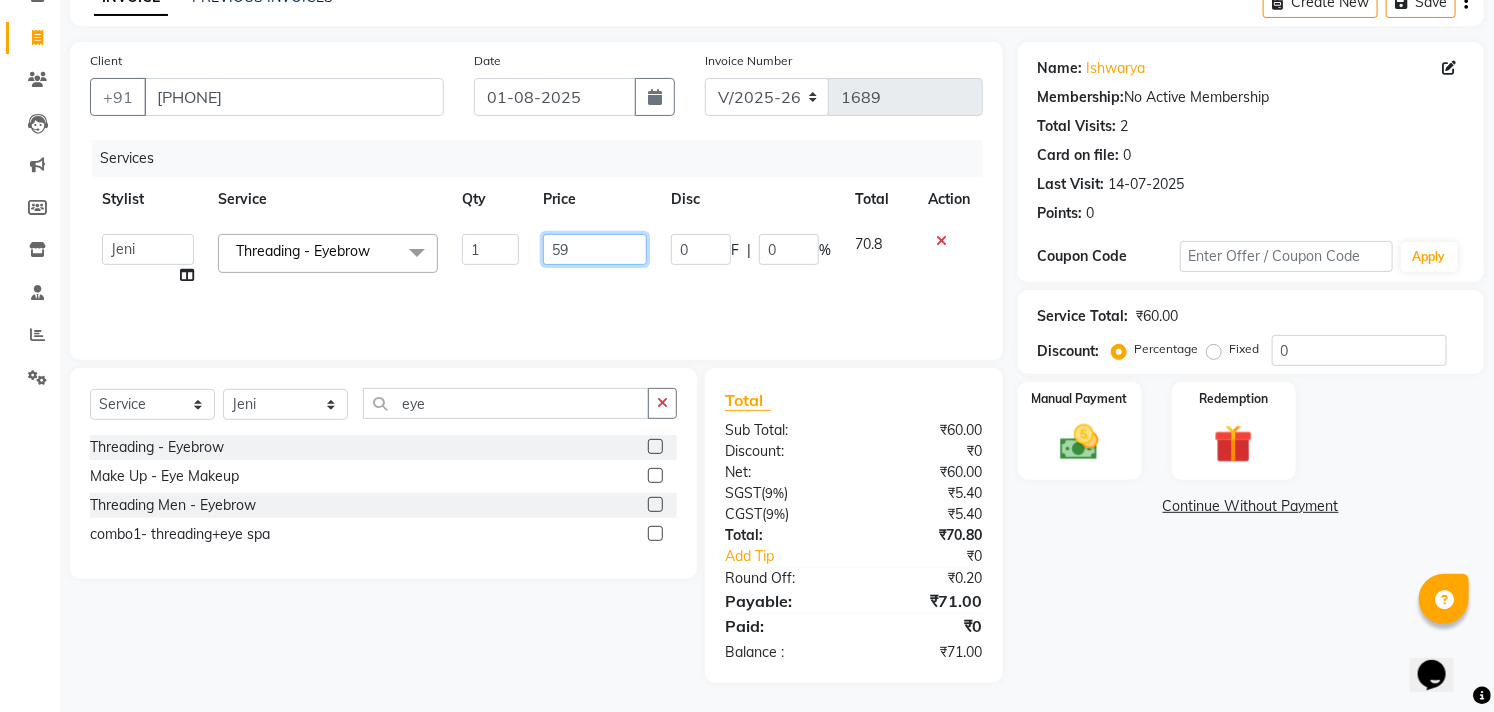 type on "59.5" 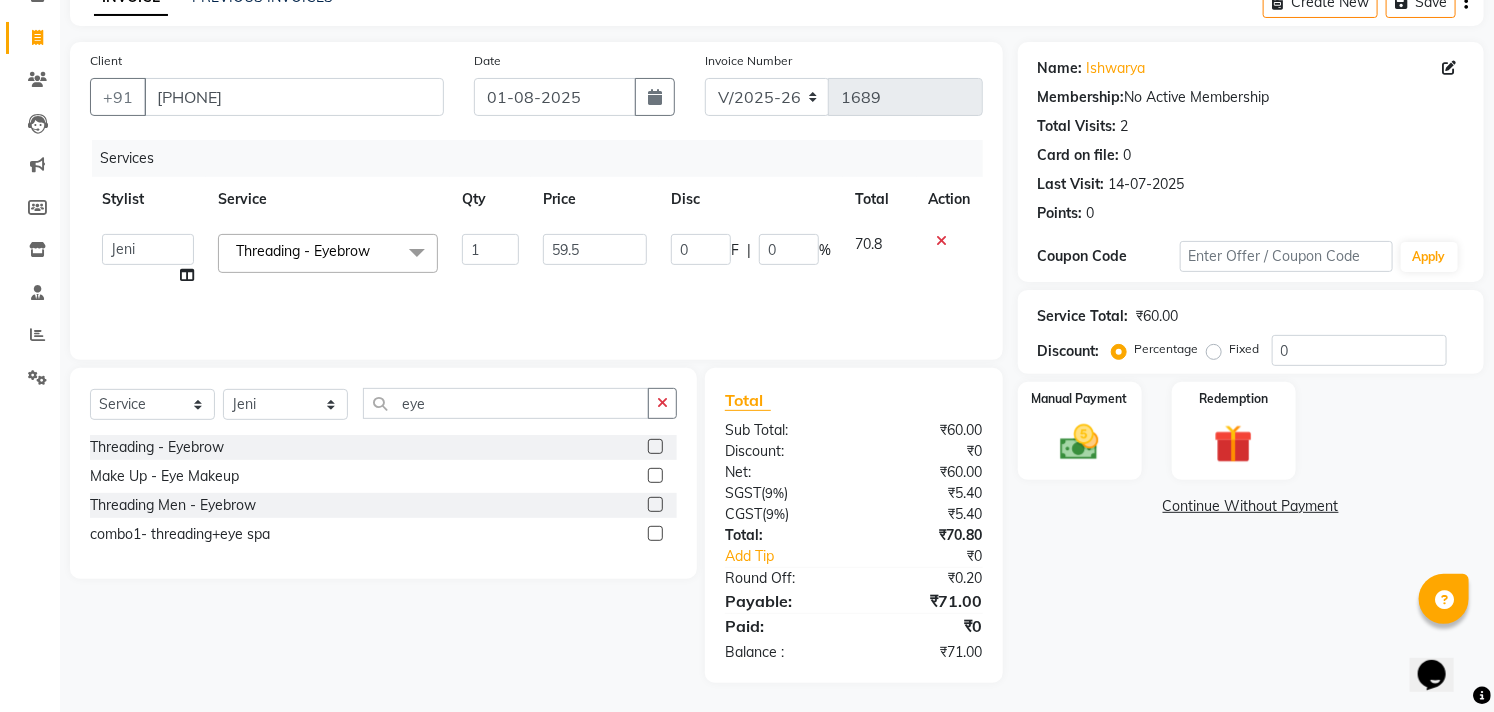 click on "59.5" 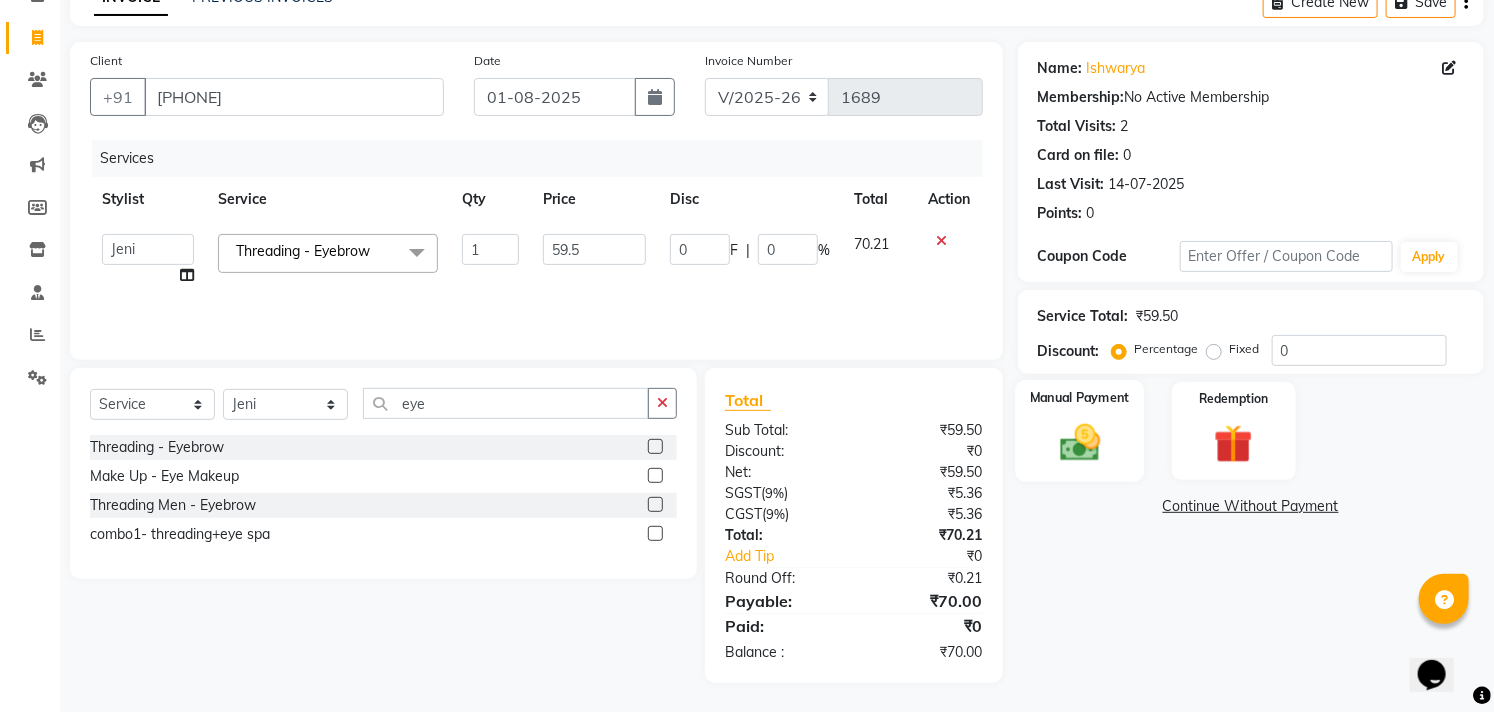 click 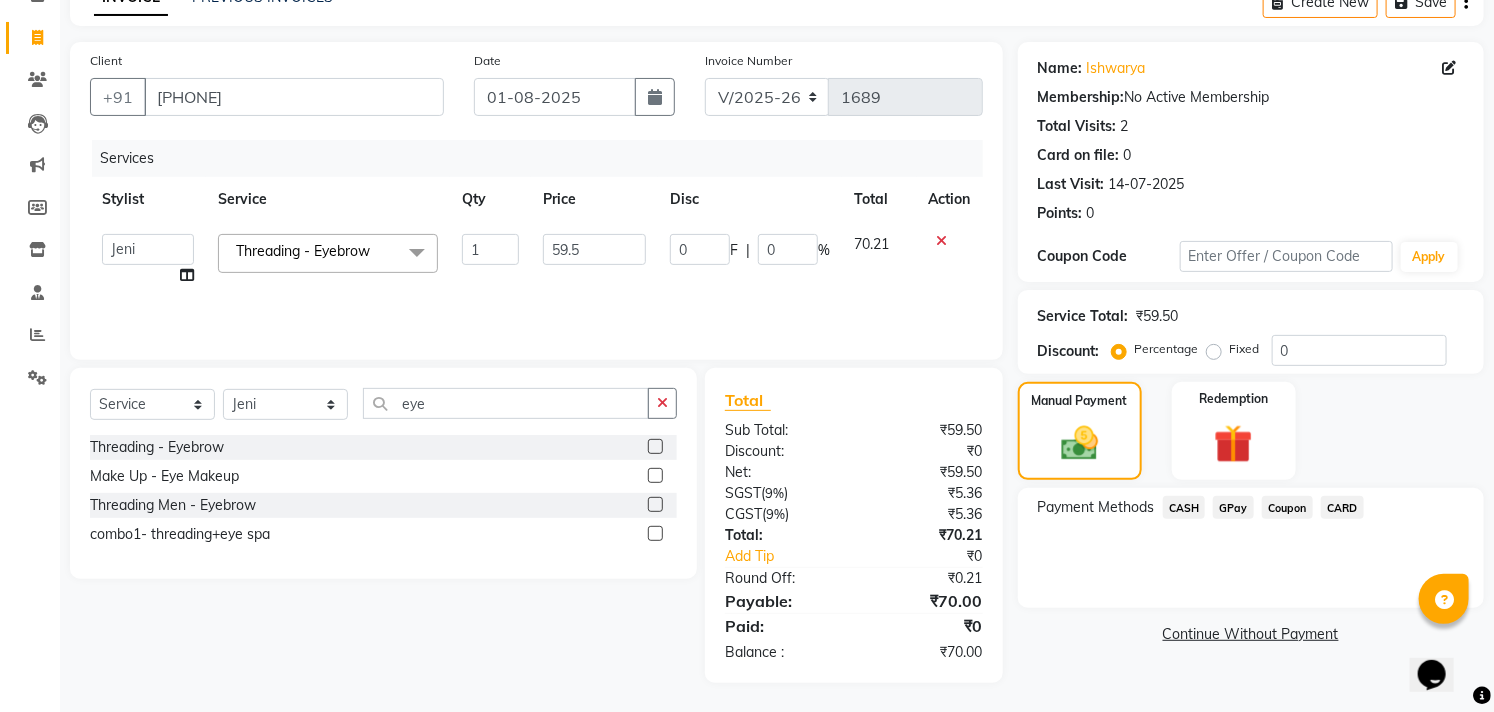 click on "GPay" 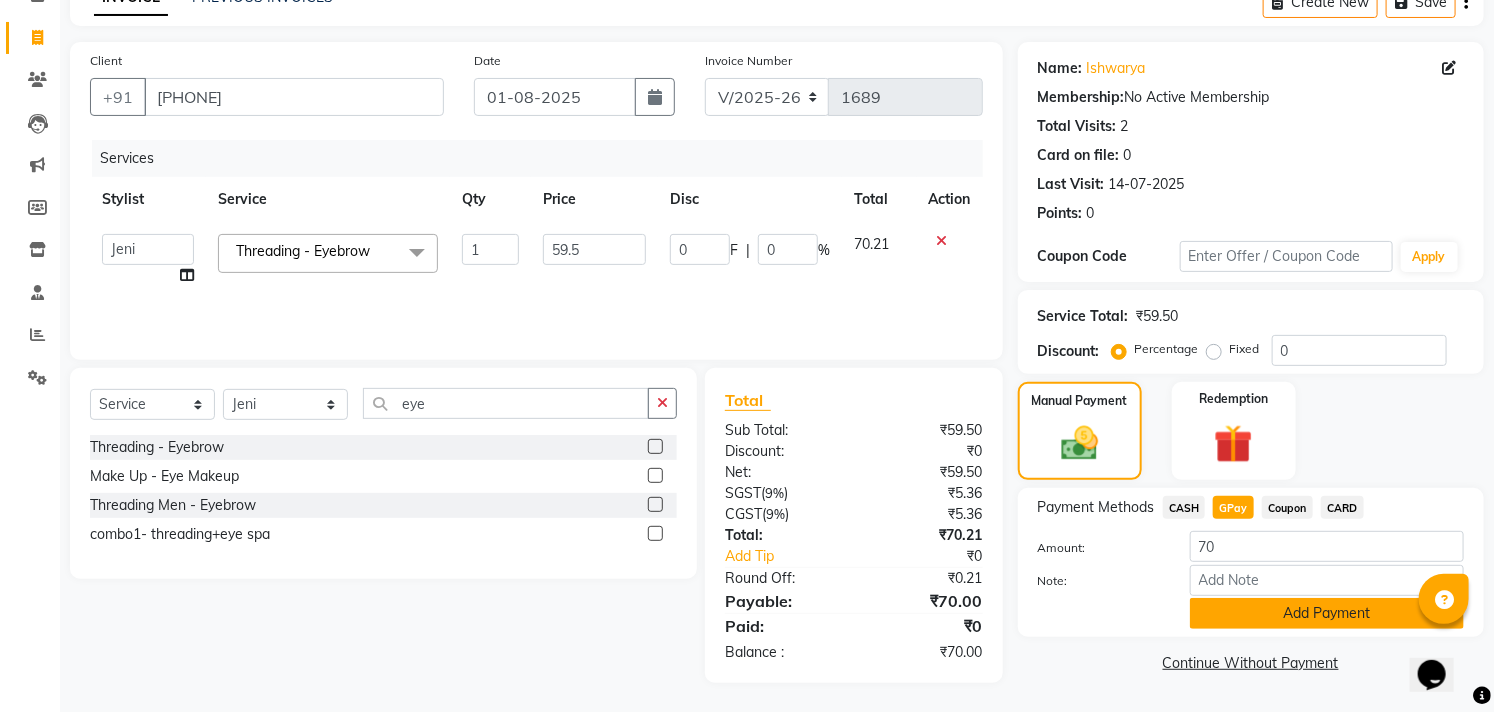 click on "Add Payment" 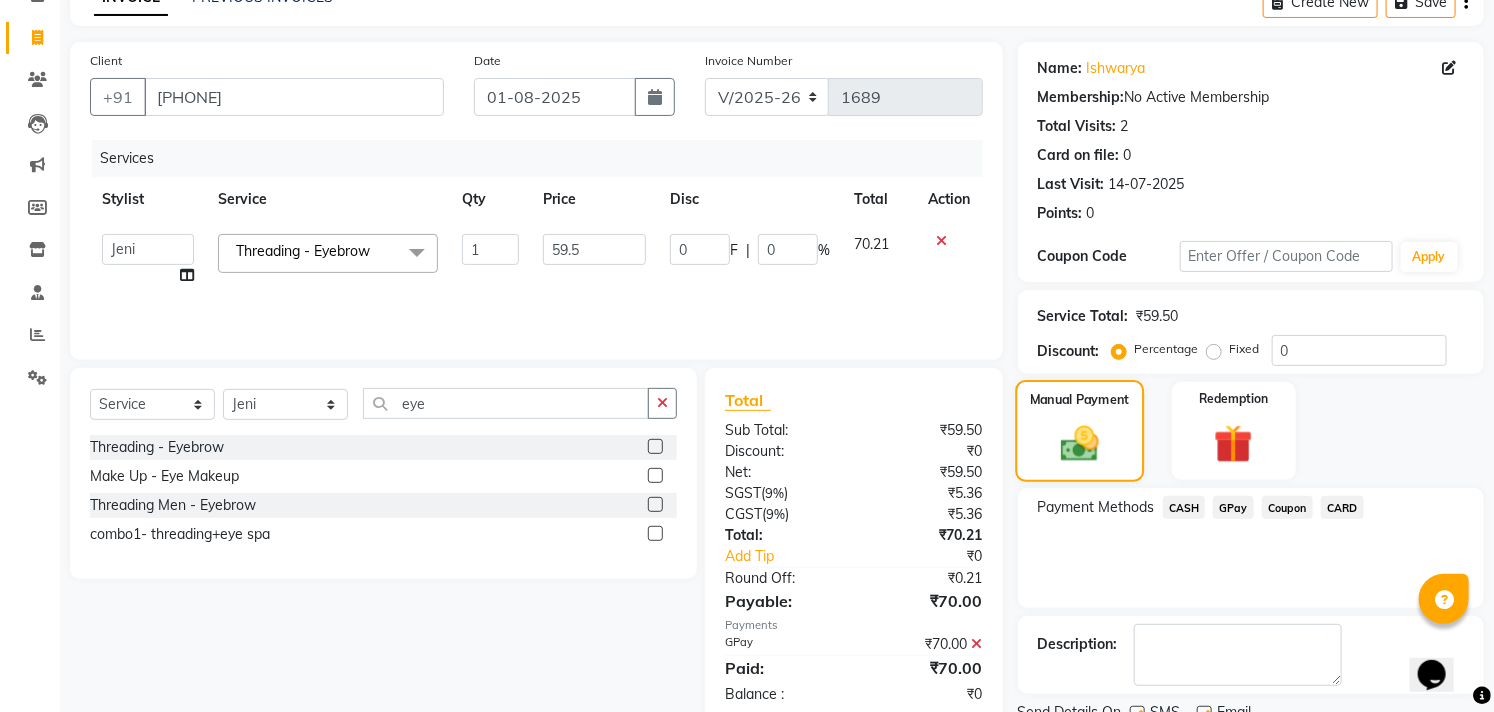 scroll, scrollTop: 187, scrollLeft: 0, axis: vertical 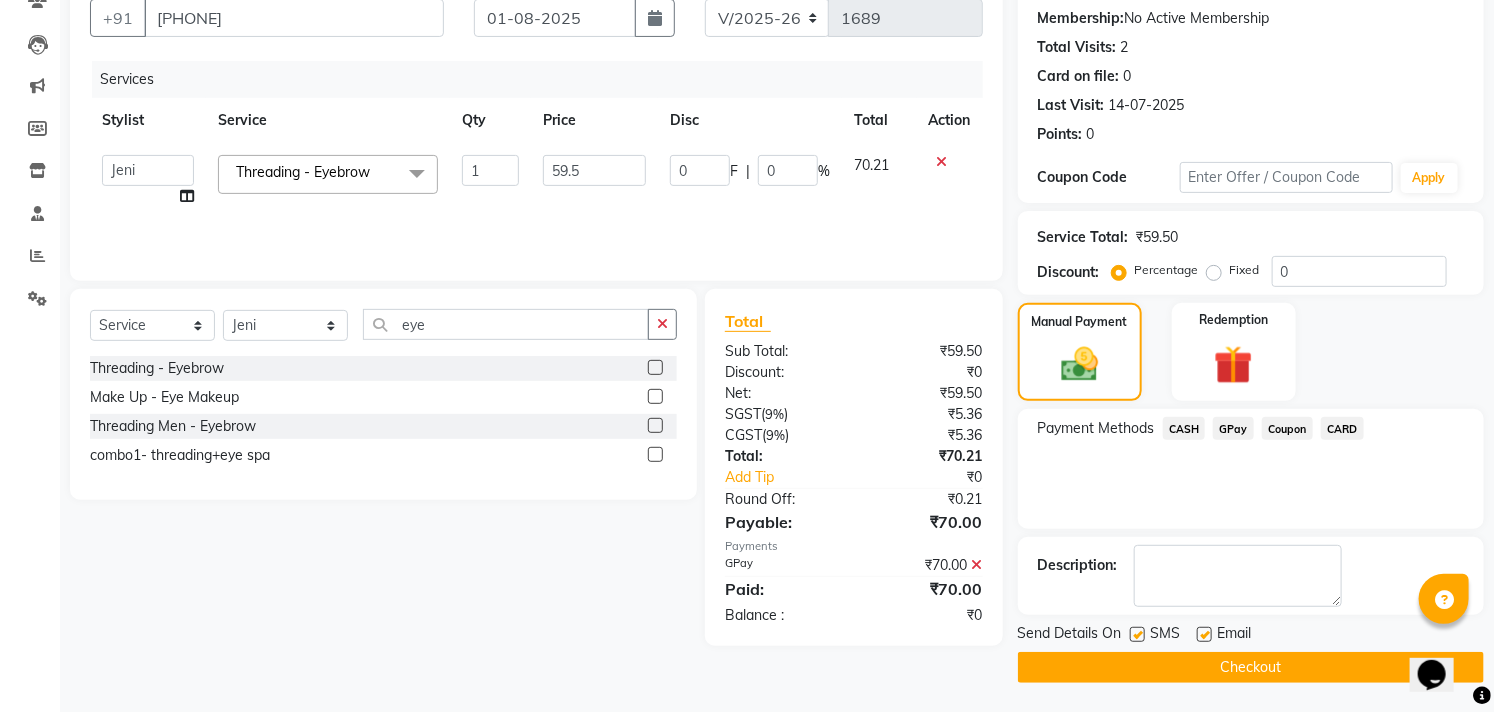 click 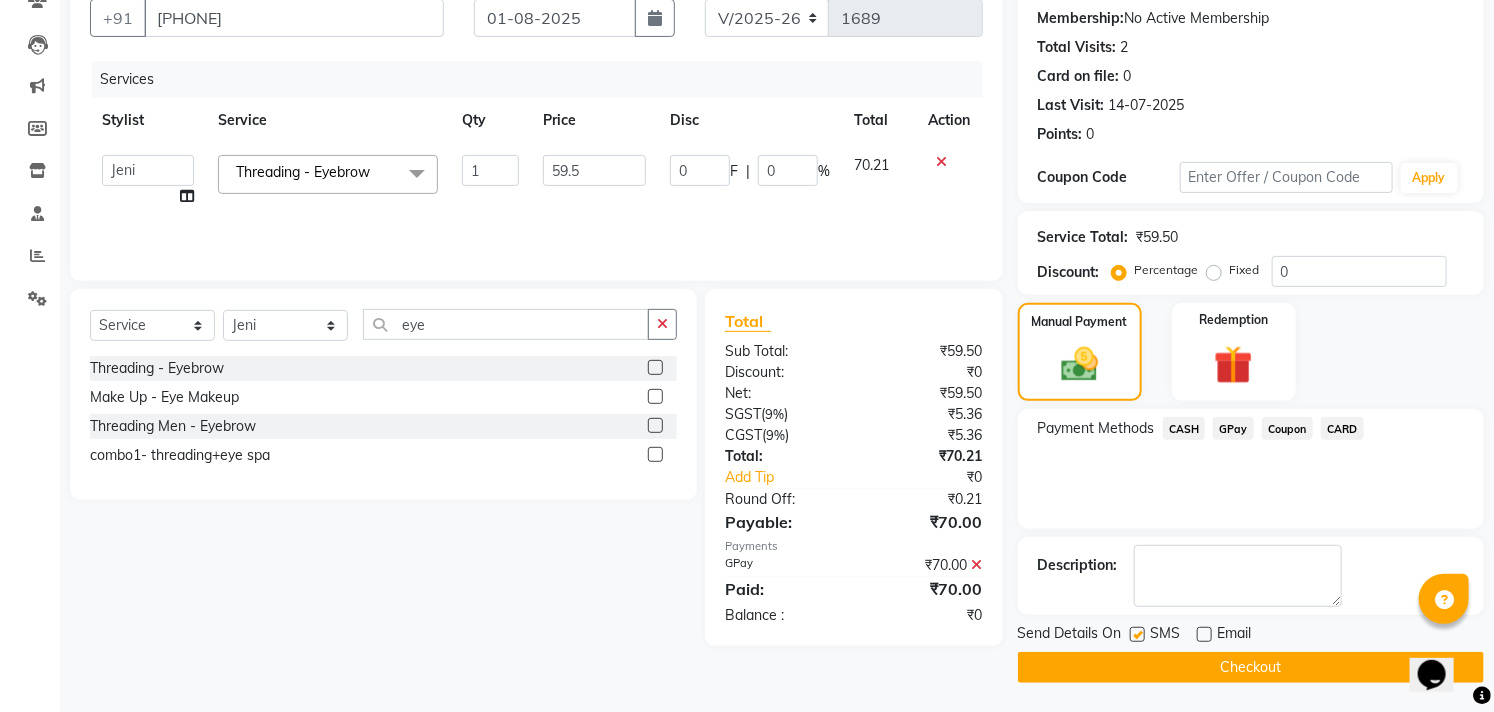 click 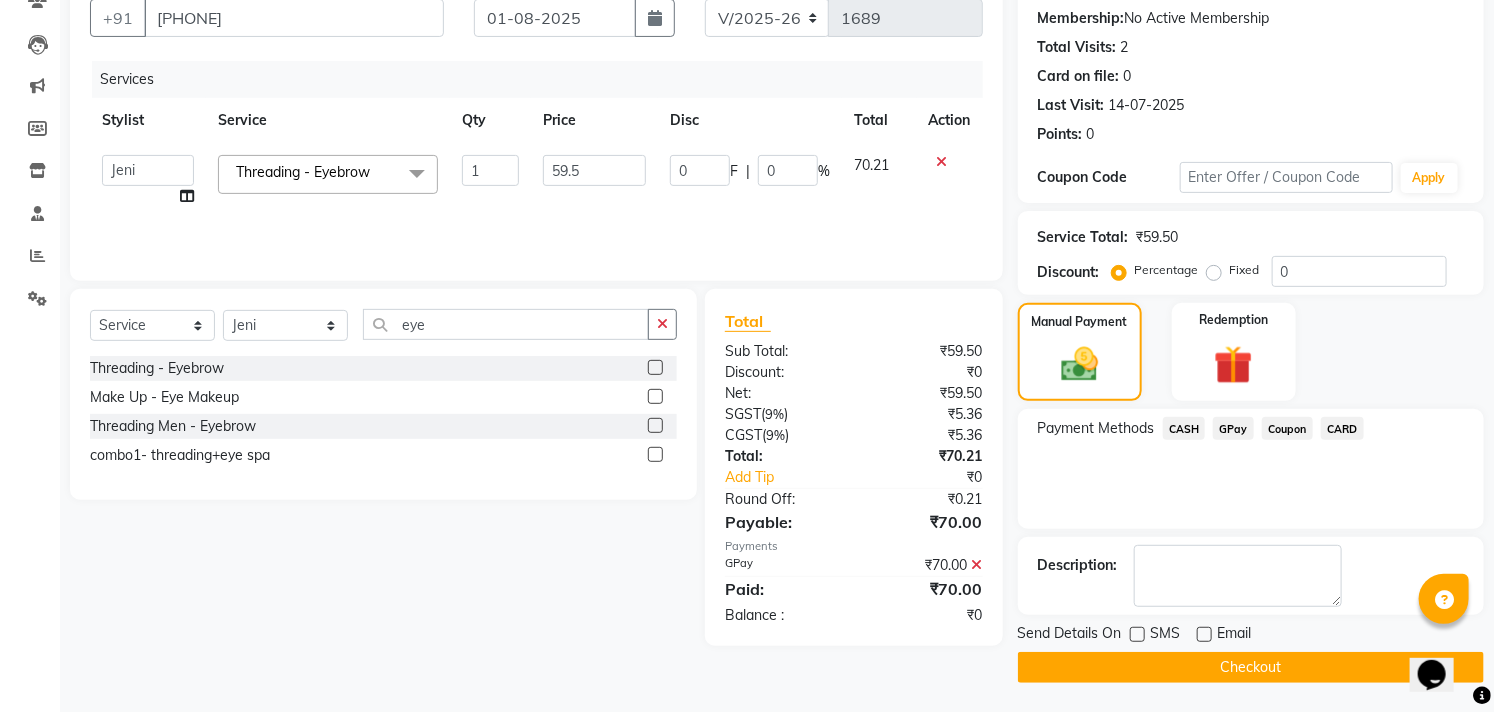 click on "Checkout" 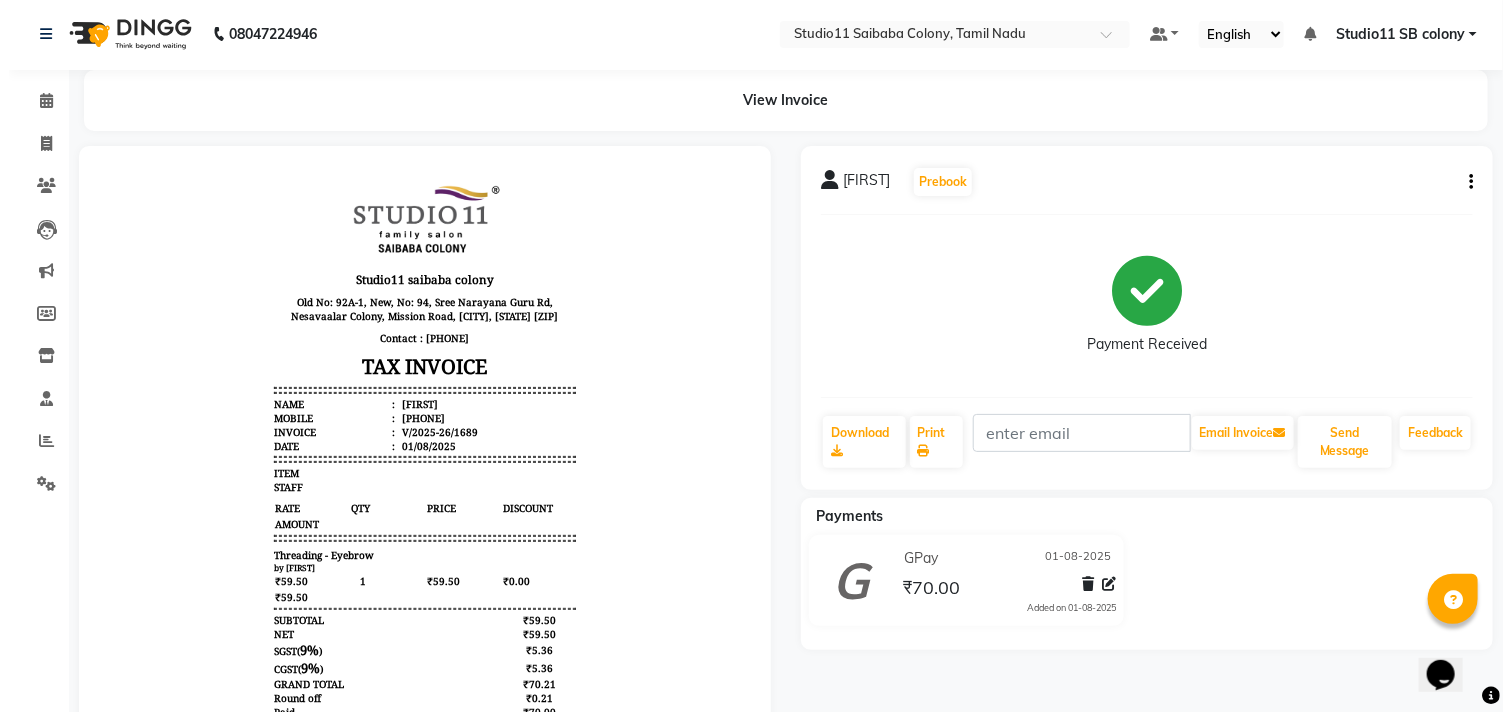 scroll, scrollTop: 0, scrollLeft: 0, axis: both 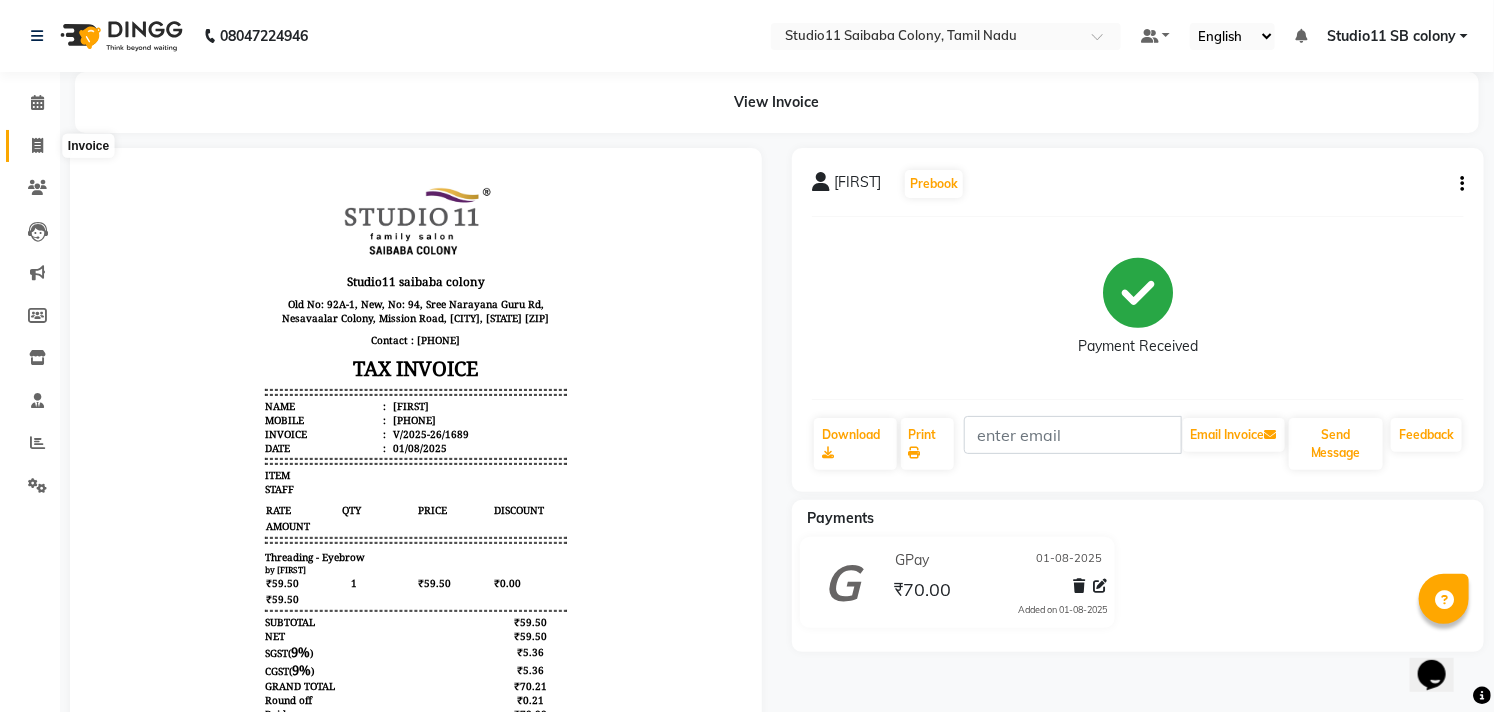 click 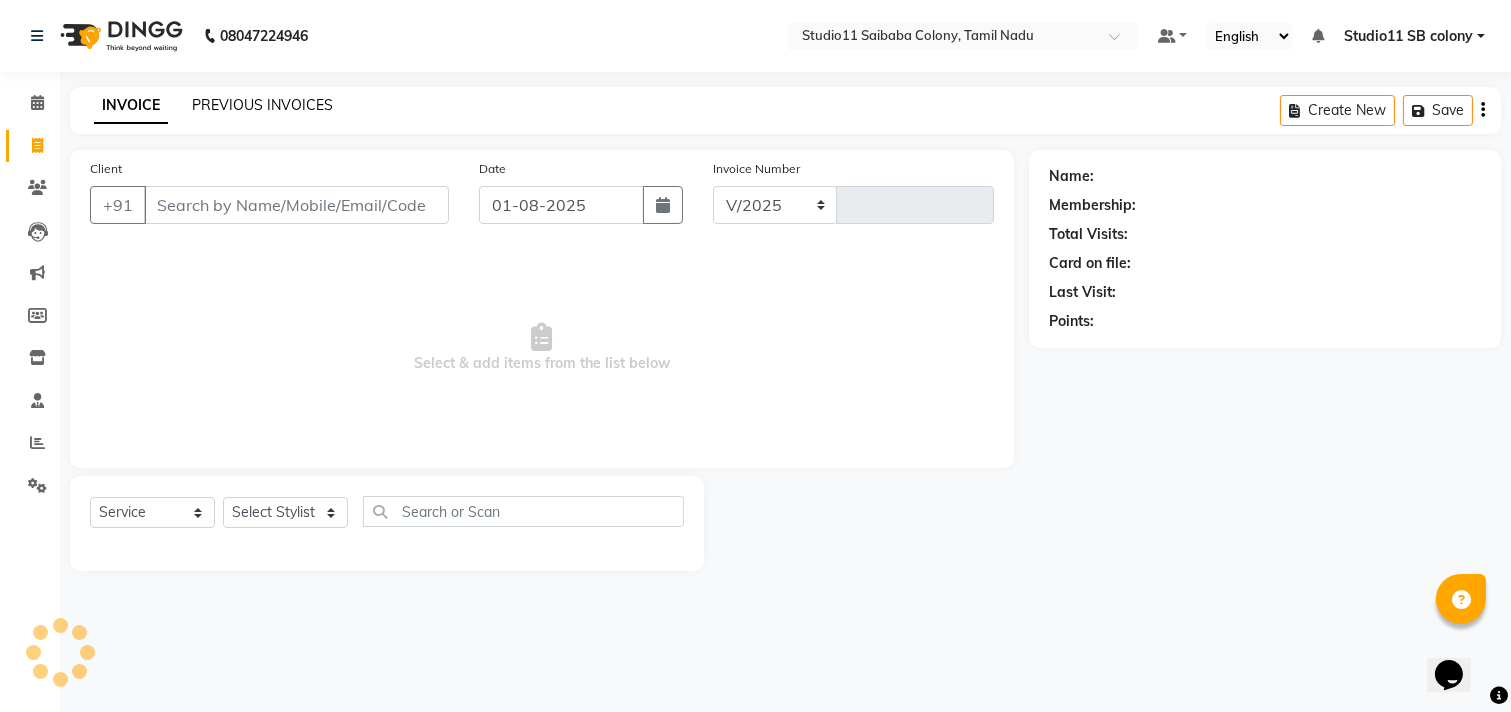 select on "7717" 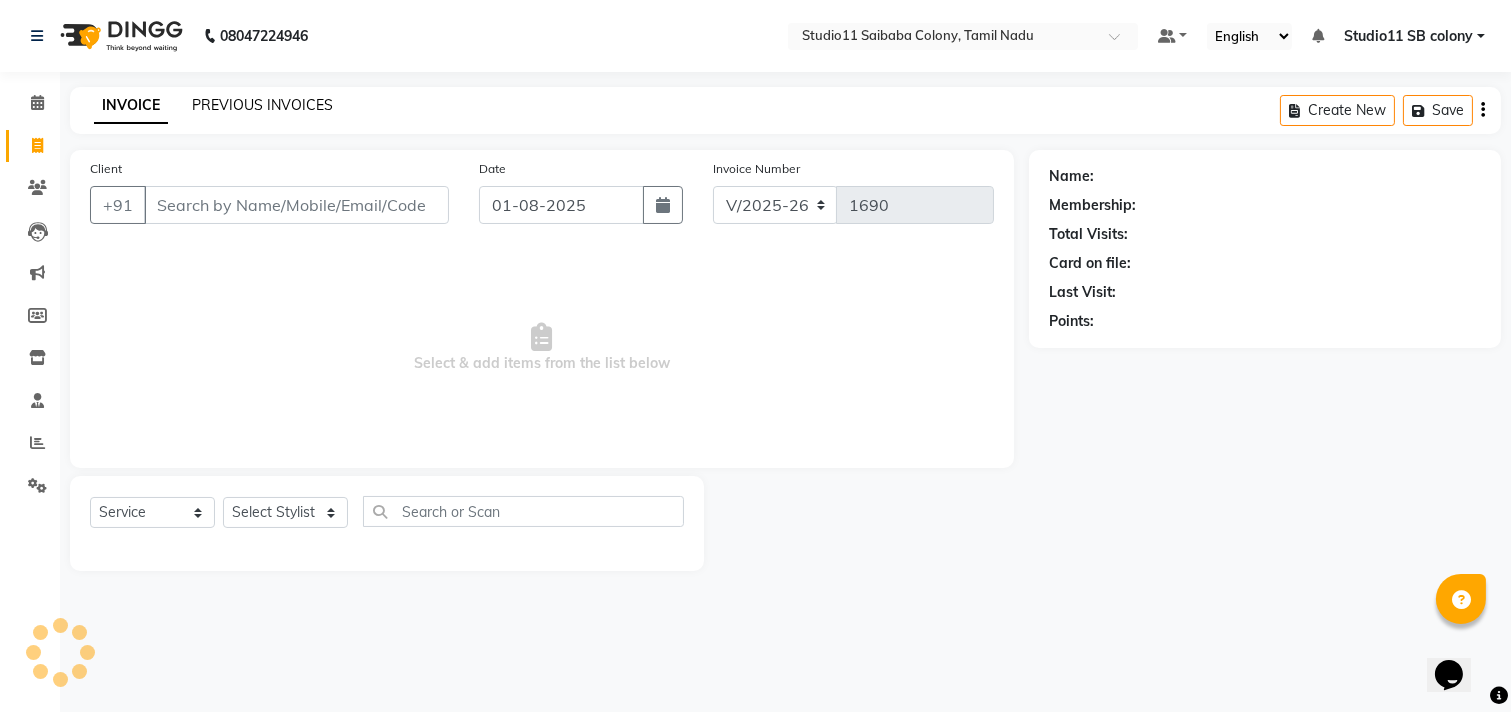 click on "PREVIOUS INVOICES" 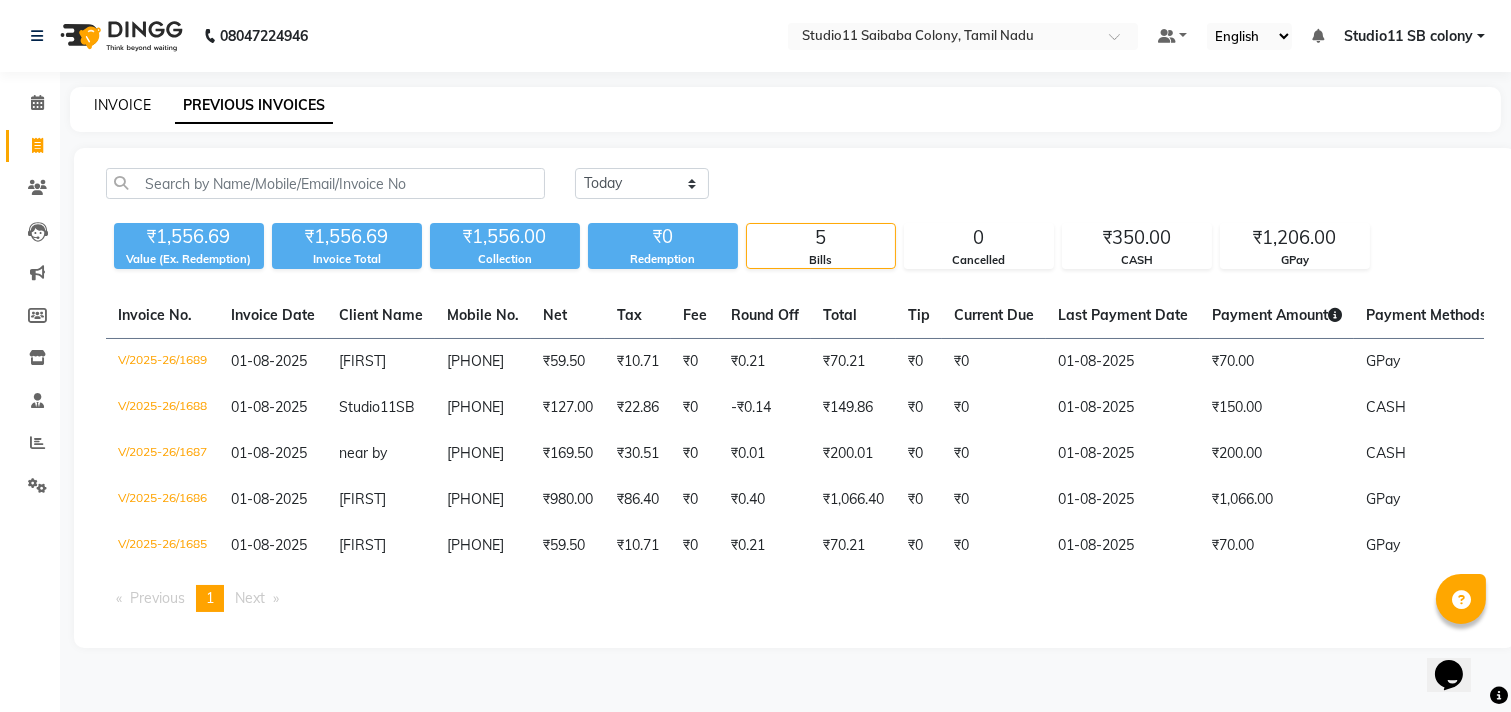 click on "INVOICE" 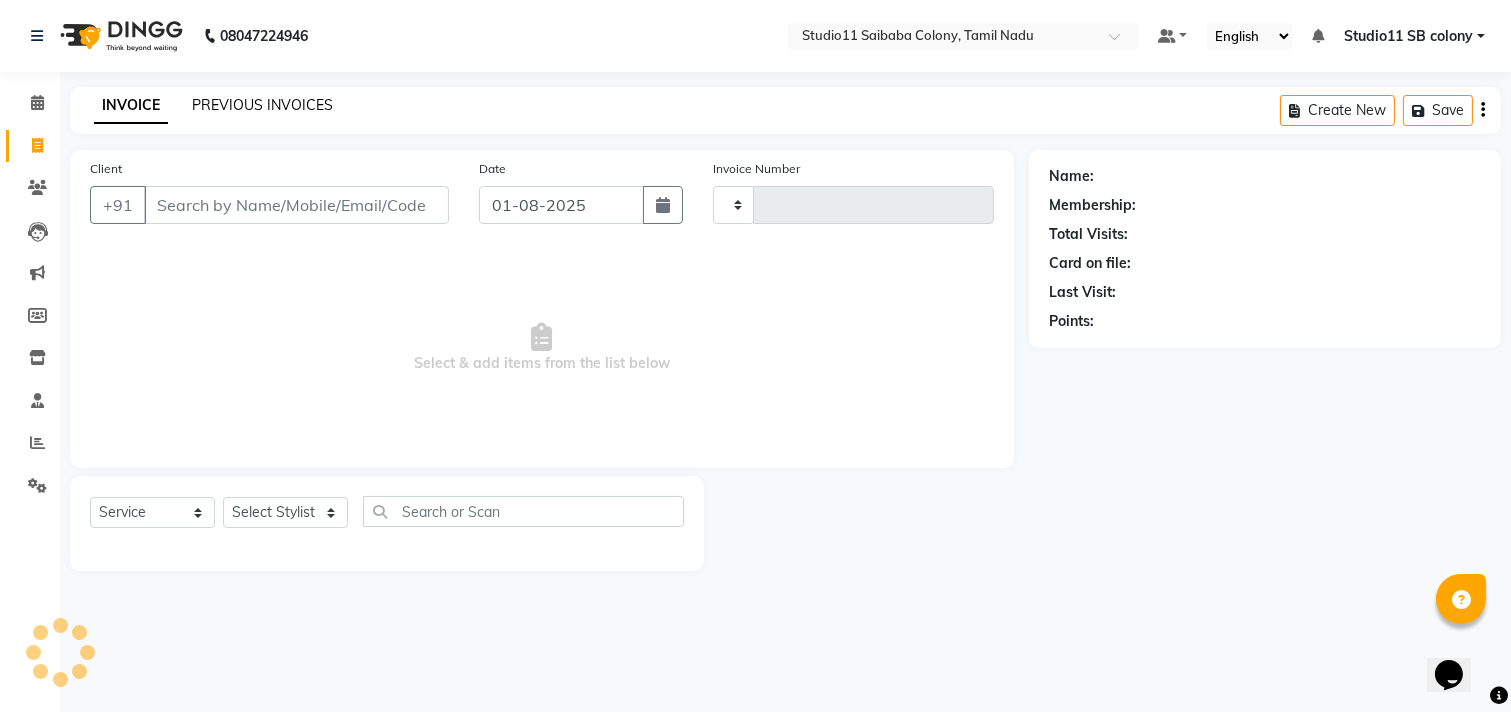 type on "1690" 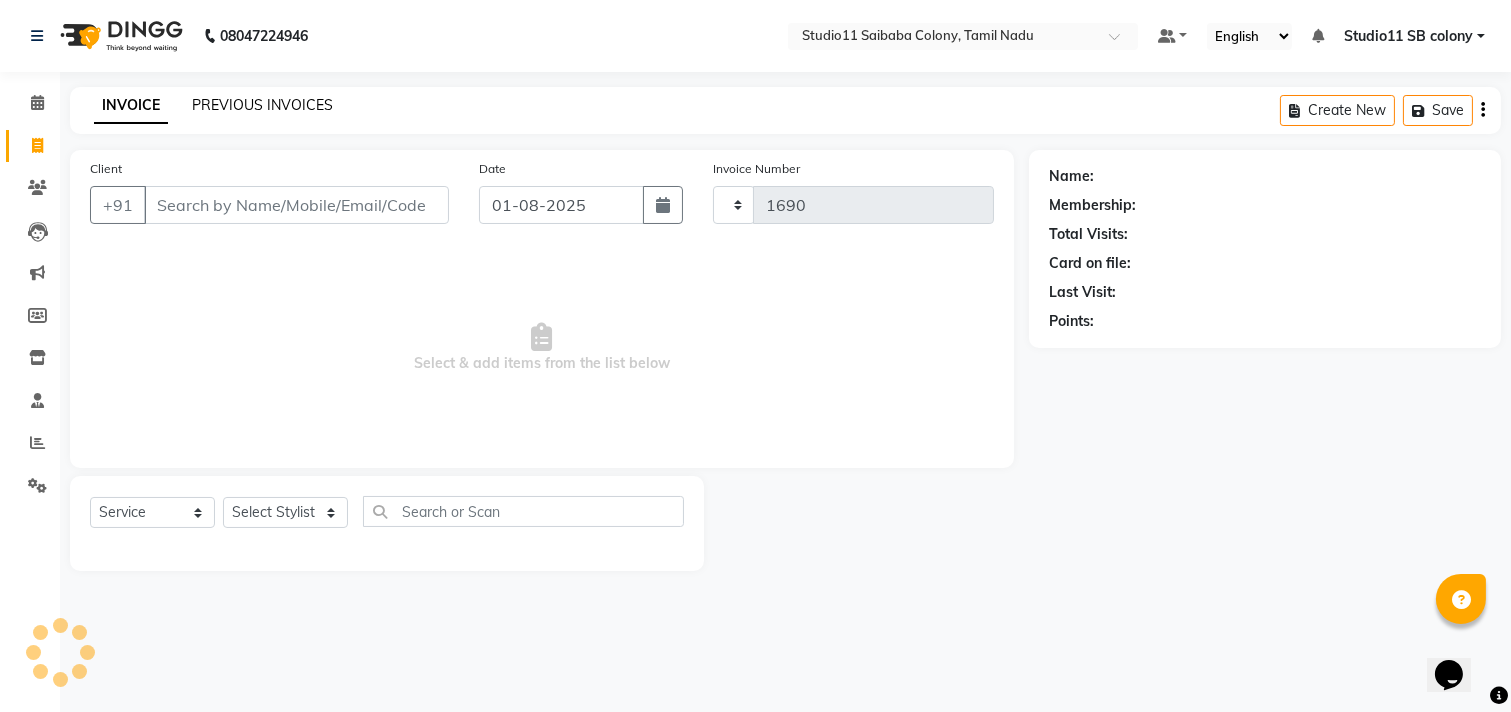 select on "7717" 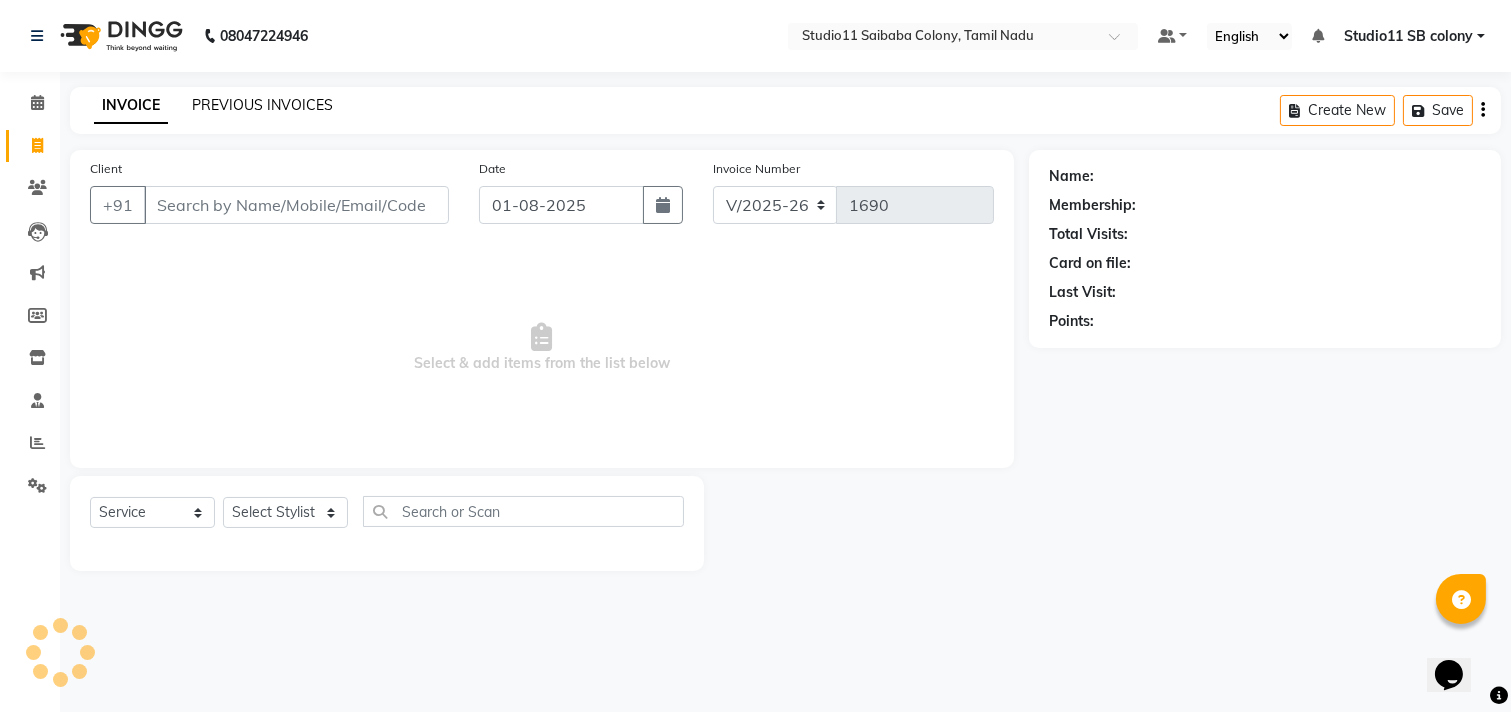 click on "PREVIOUS INVOICES" 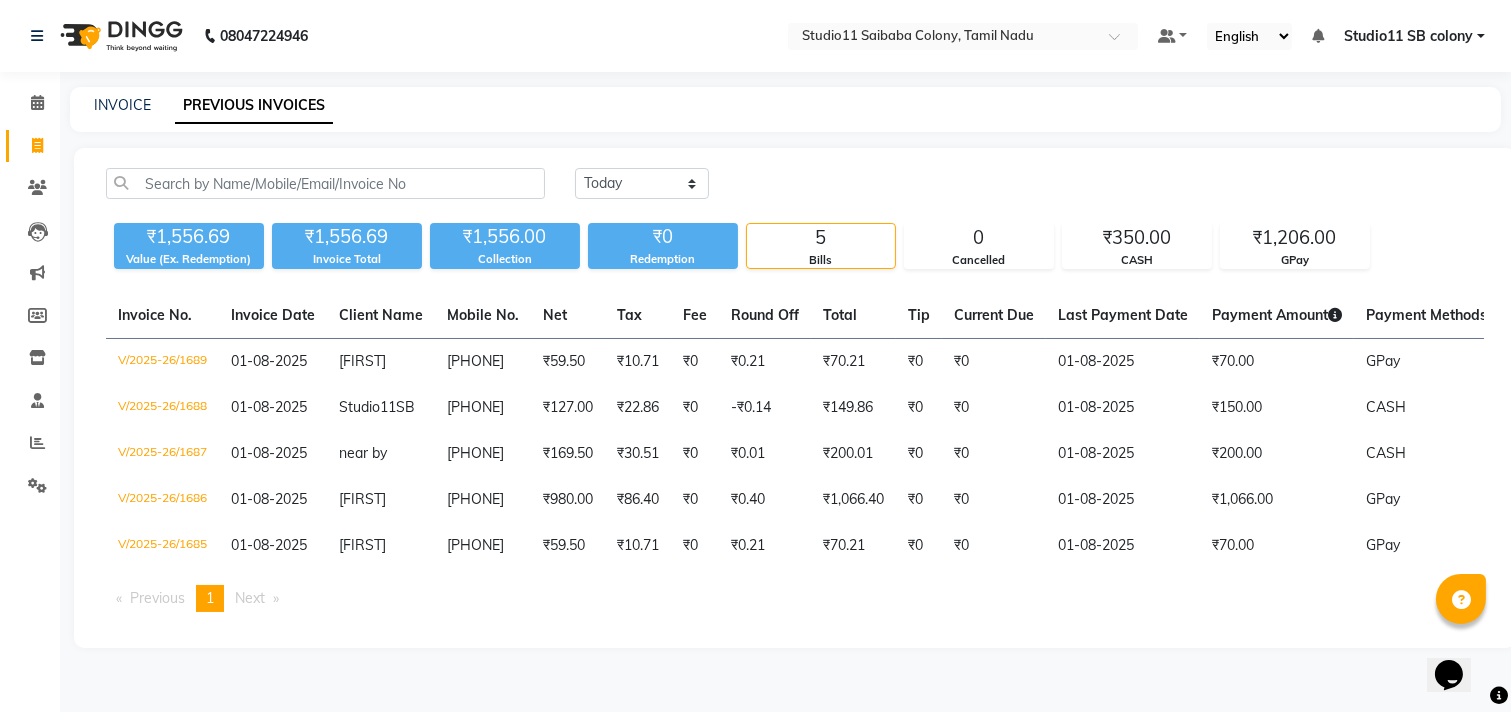 scroll, scrollTop: 0, scrollLeft: 57, axis: horizontal 